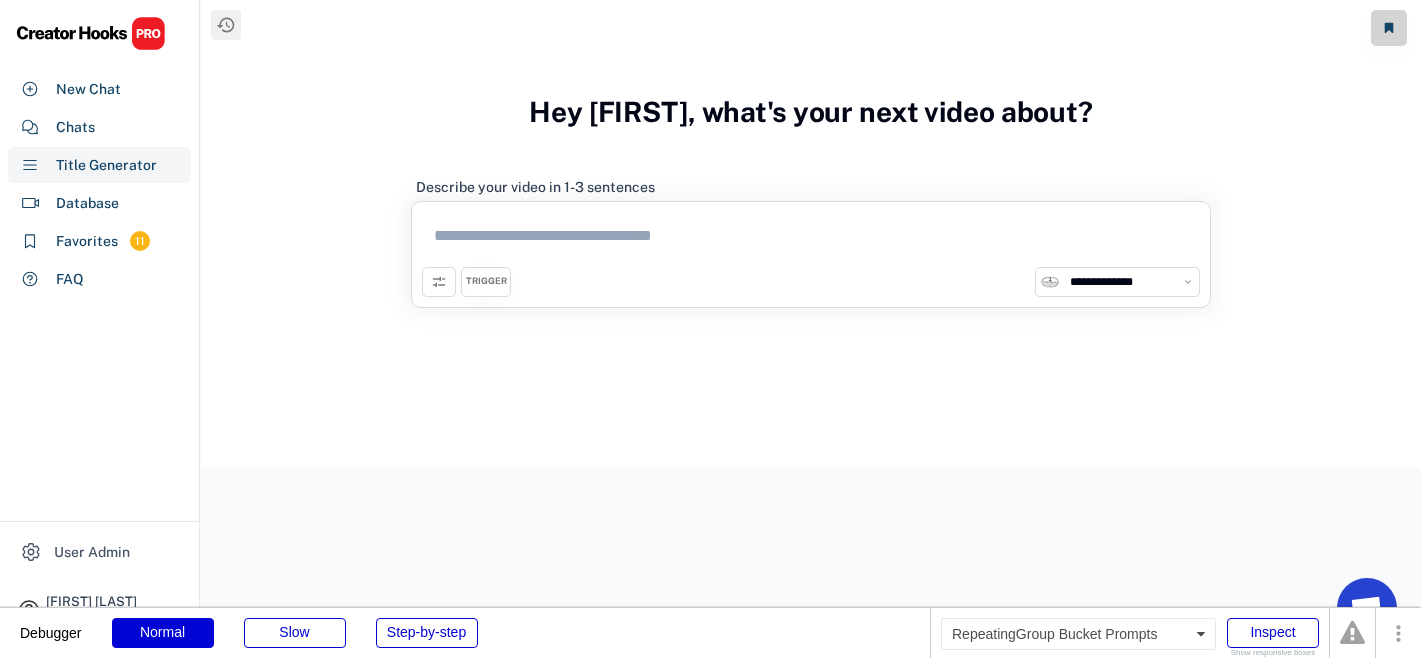 select on "**********" 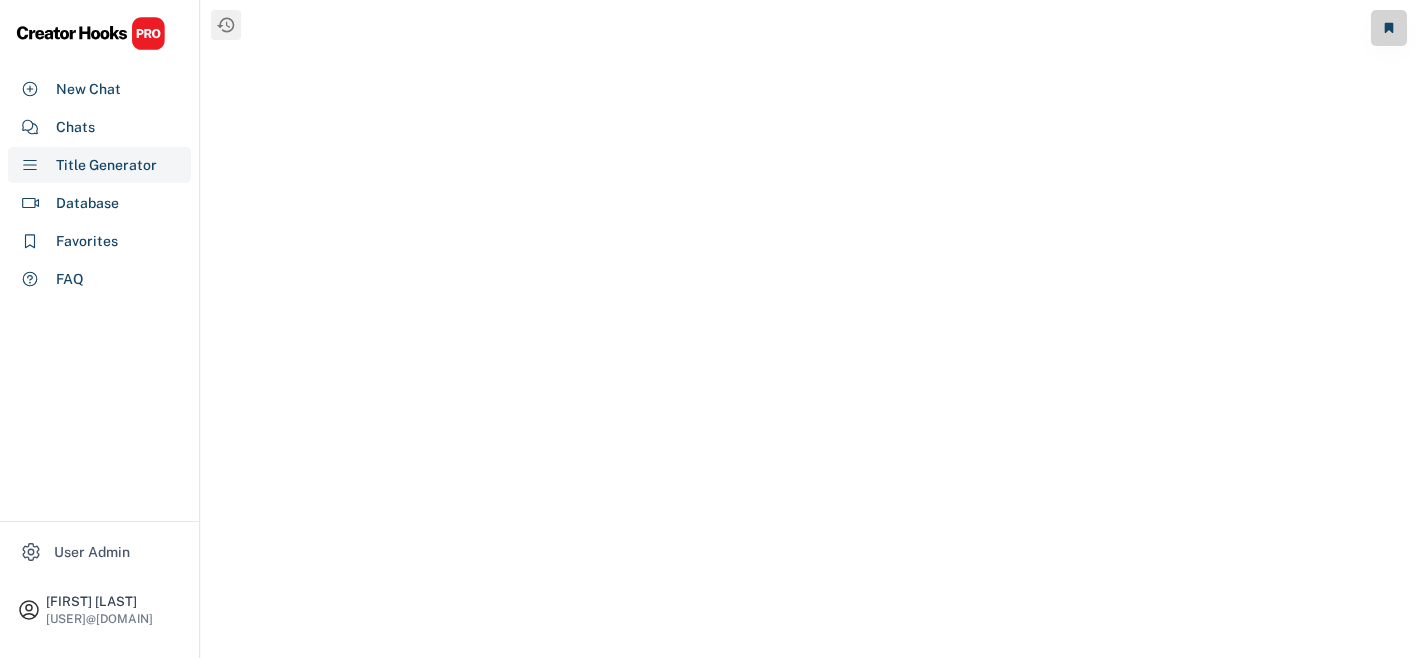 scroll, scrollTop: 0, scrollLeft: 0, axis: both 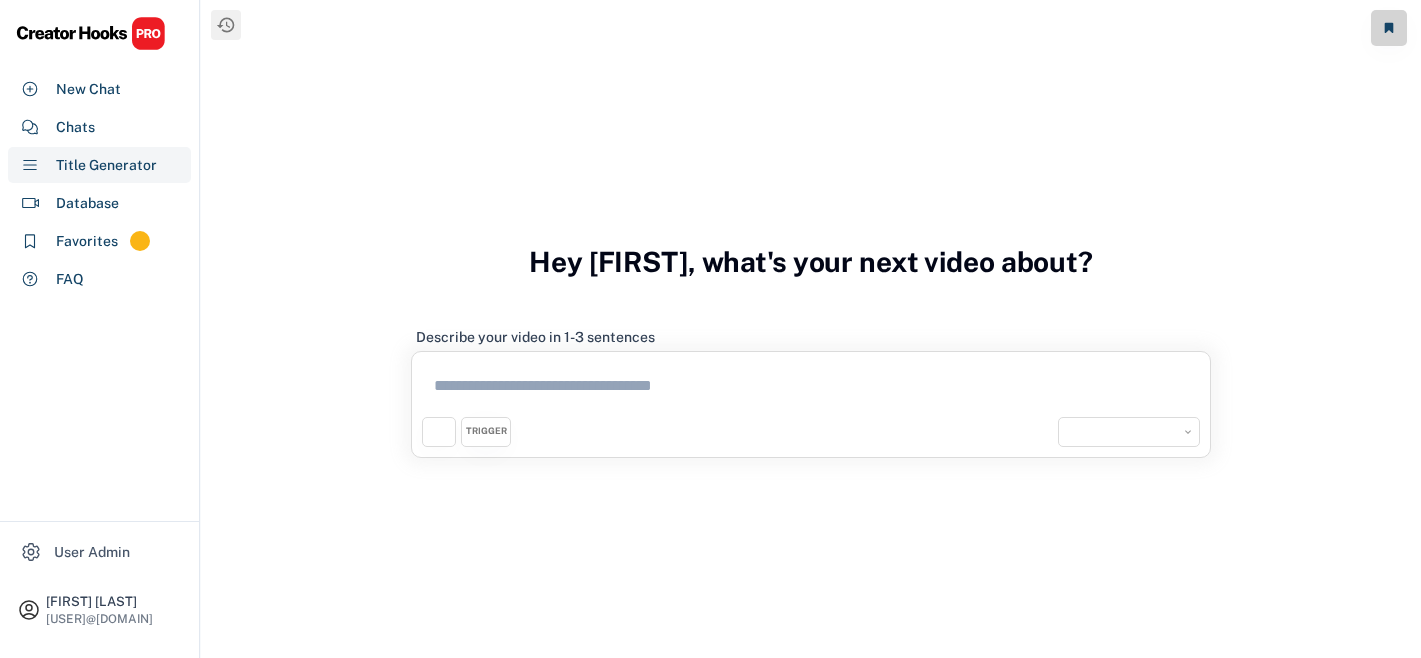 select on "**********" 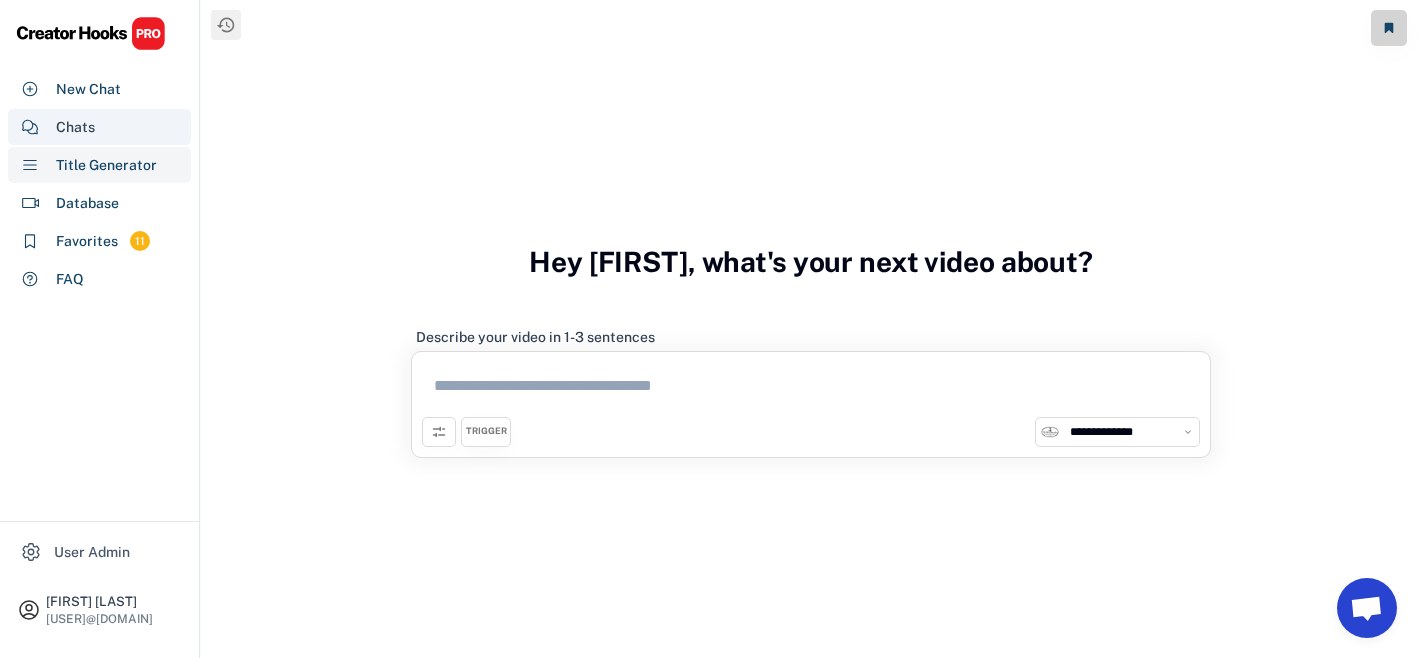 click on "Chats" at bounding box center (99, 127) 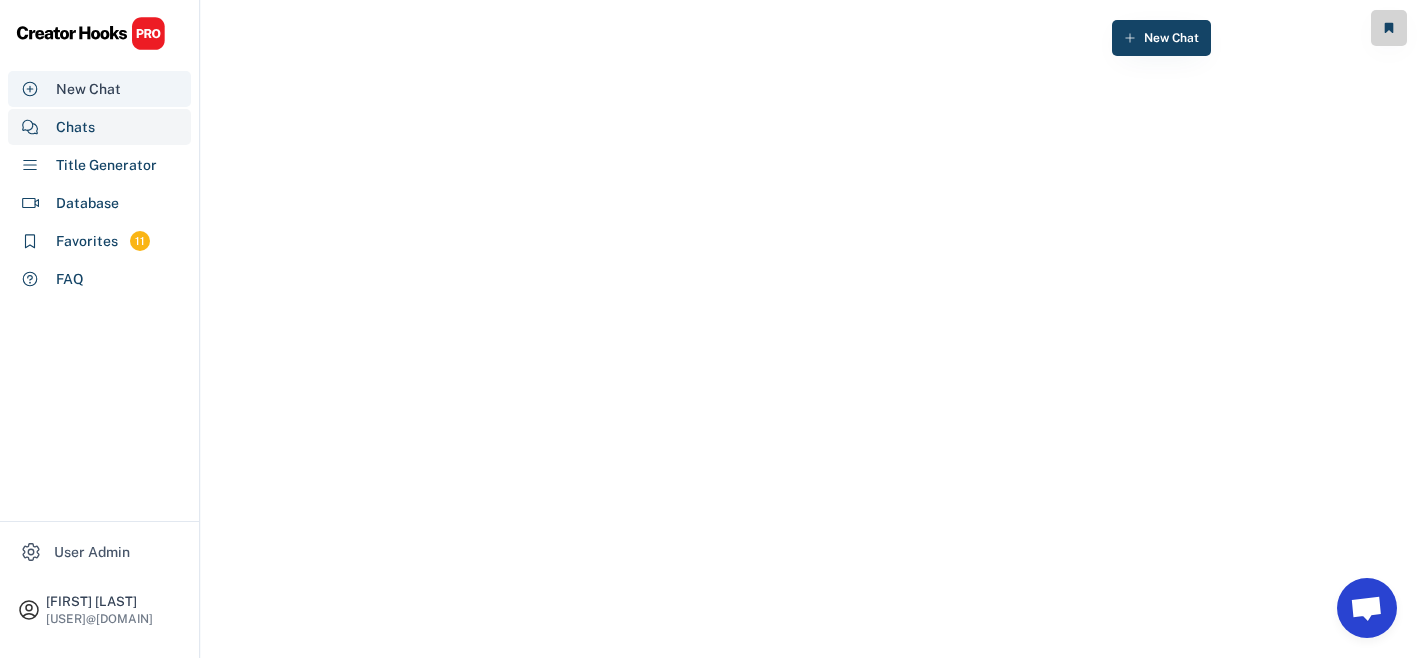 click on "New Chat" at bounding box center (99, 89) 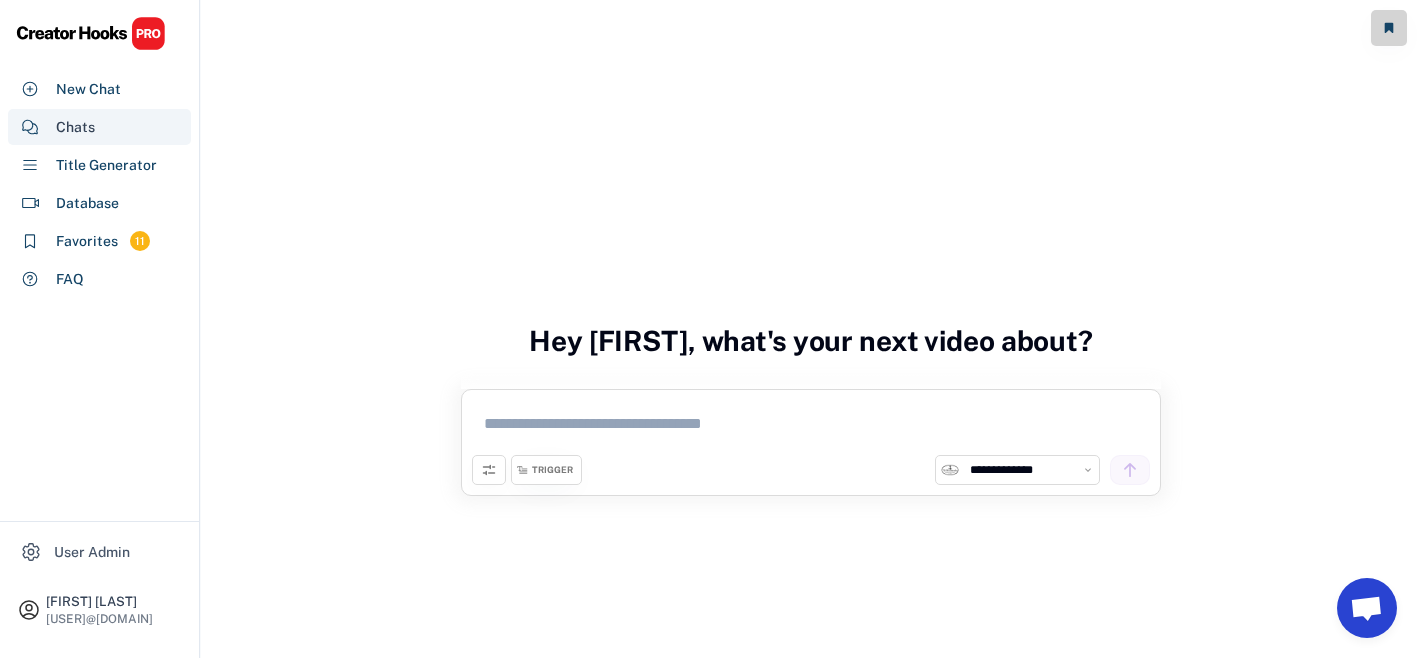 click on "Chats" at bounding box center [99, 127] 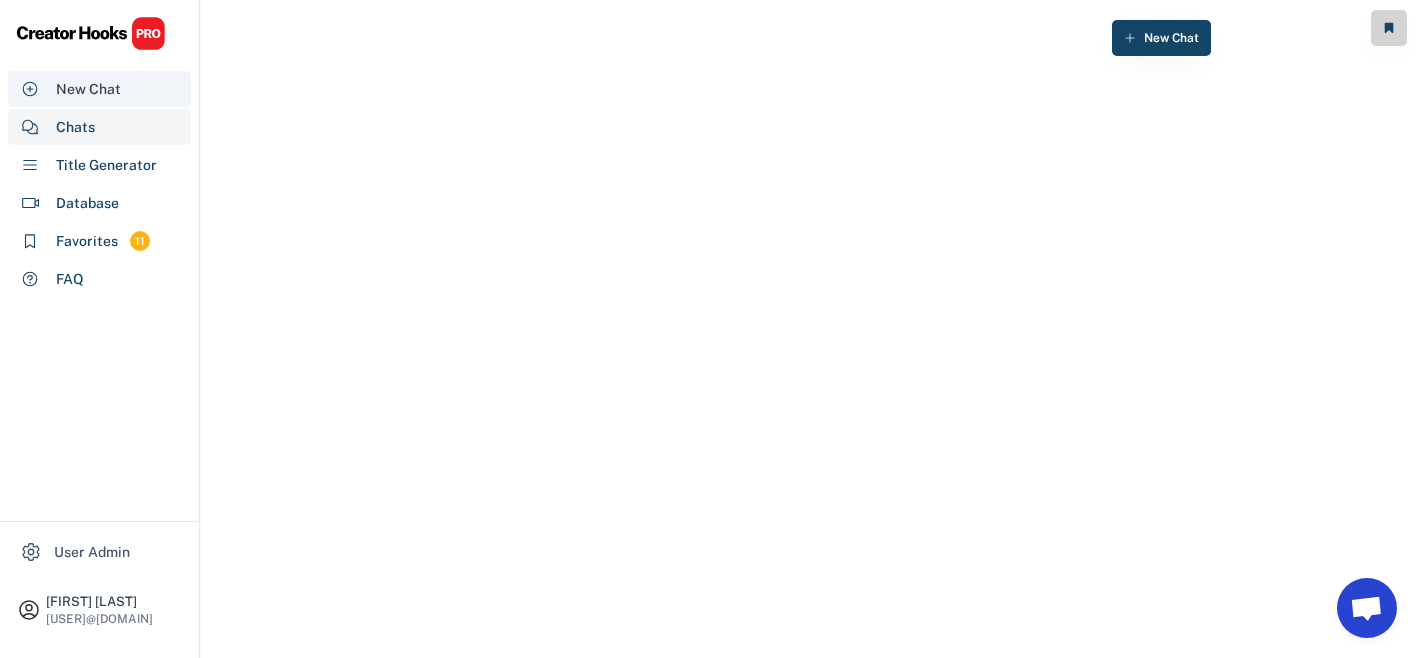 click on "New Chat" at bounding box center [88, 89] 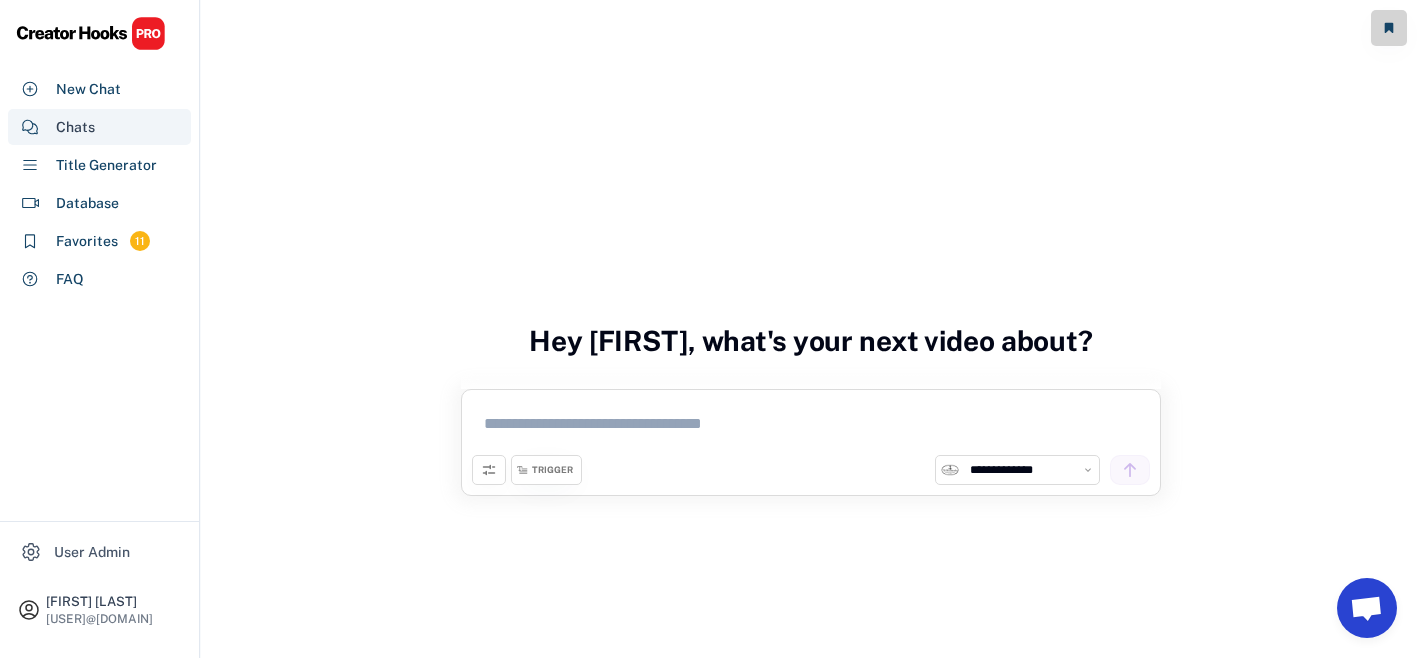 click on "Chats" at bounding box center (99, 127) 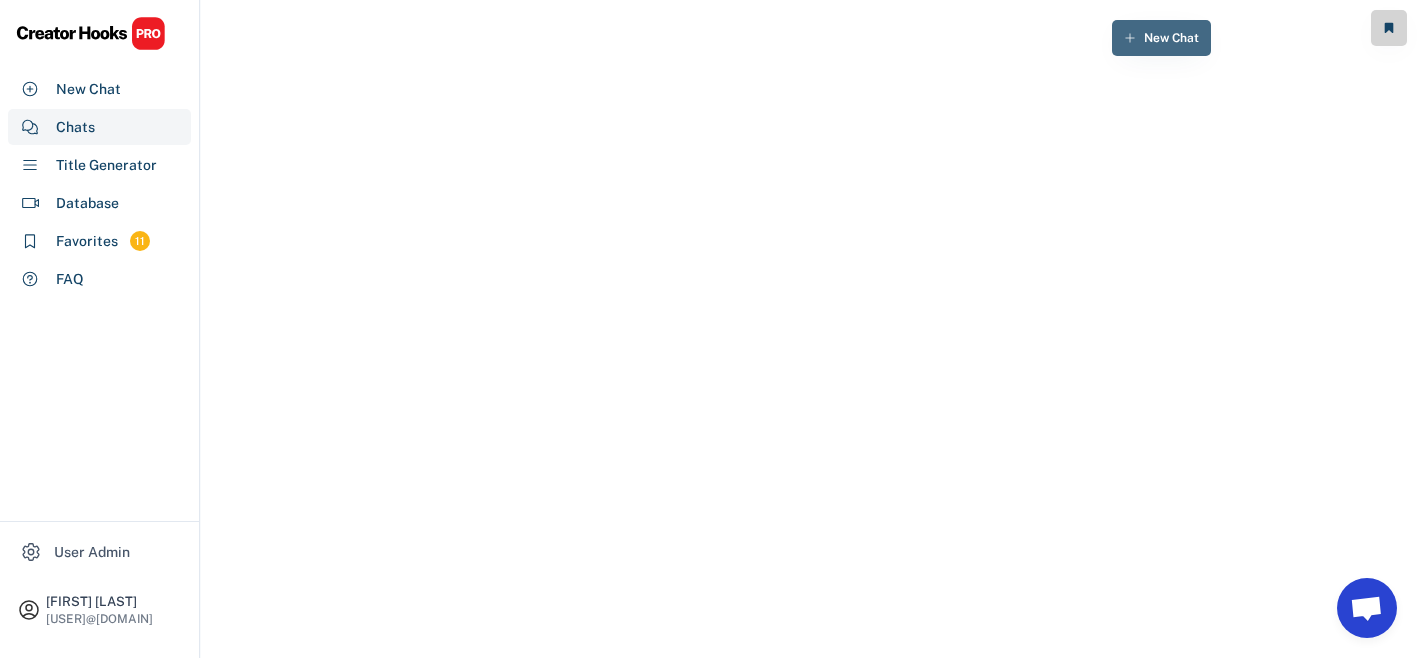 click on "New Chat" at bounding box center (1161, 38) 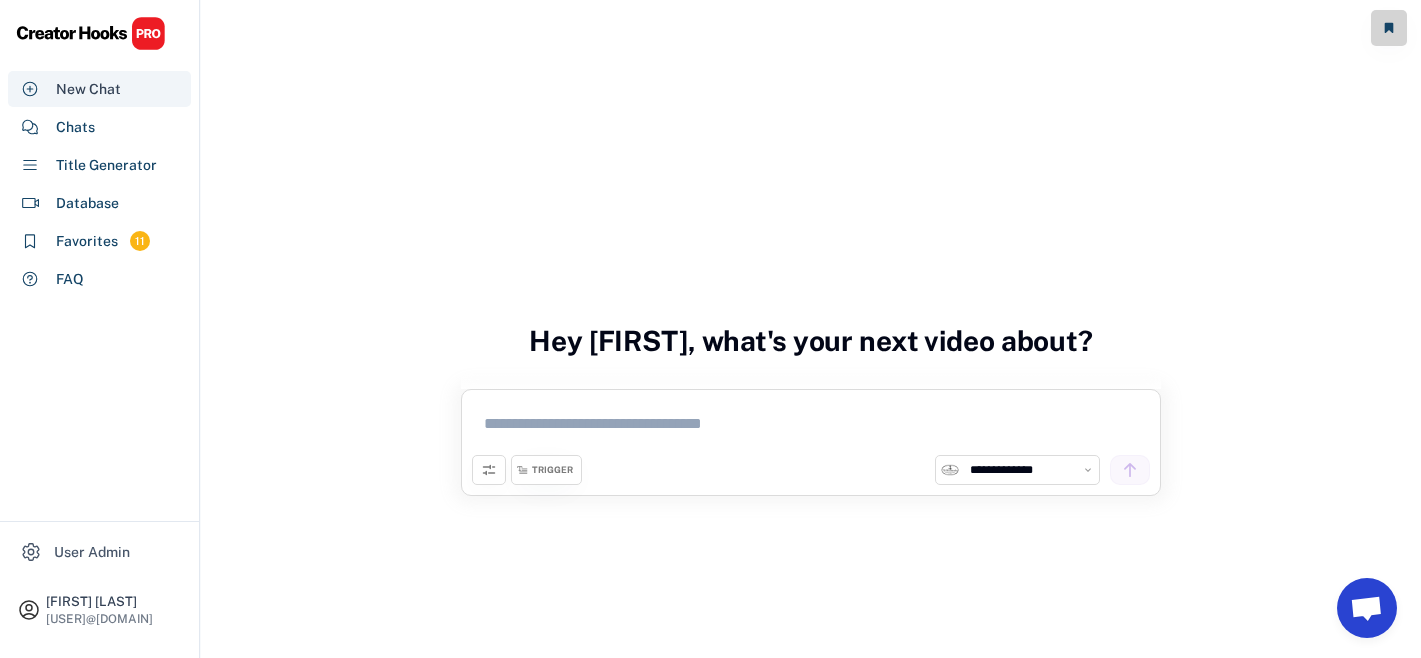 click on "New Chat" at bounding box center (88, 89) 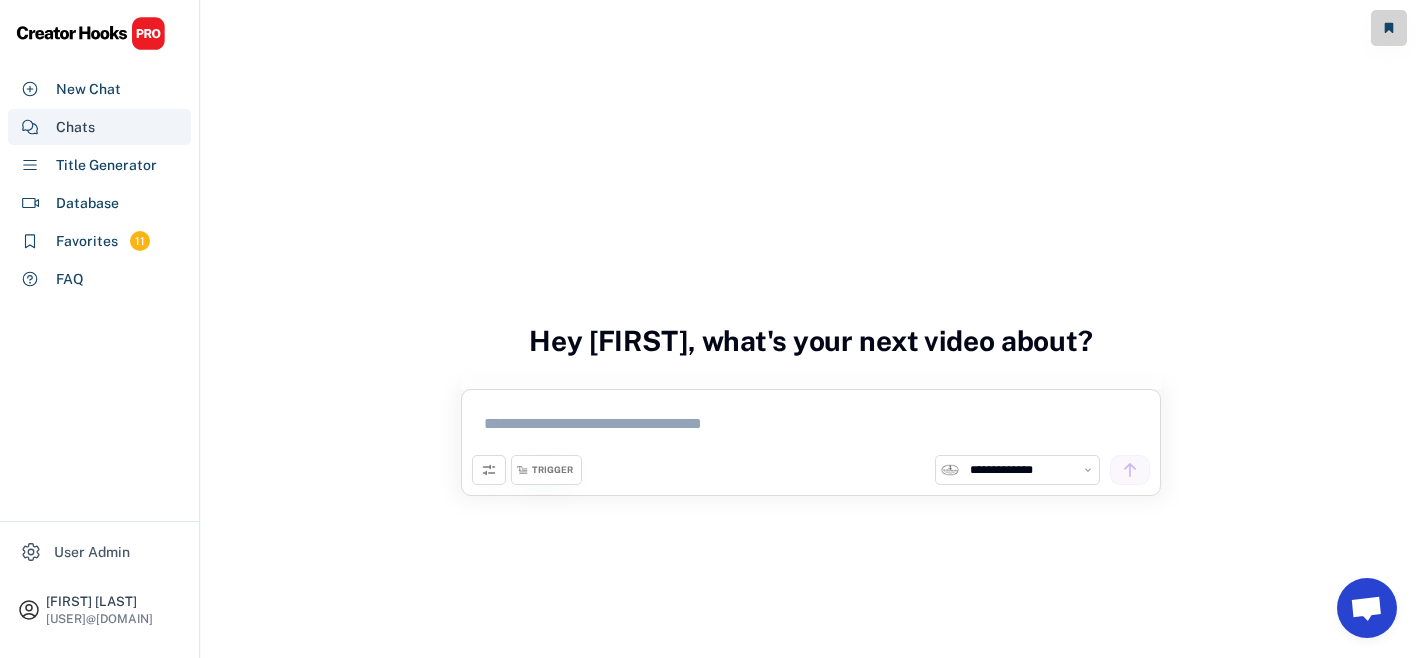 click on "Chats" at bounding box center [99, 127] 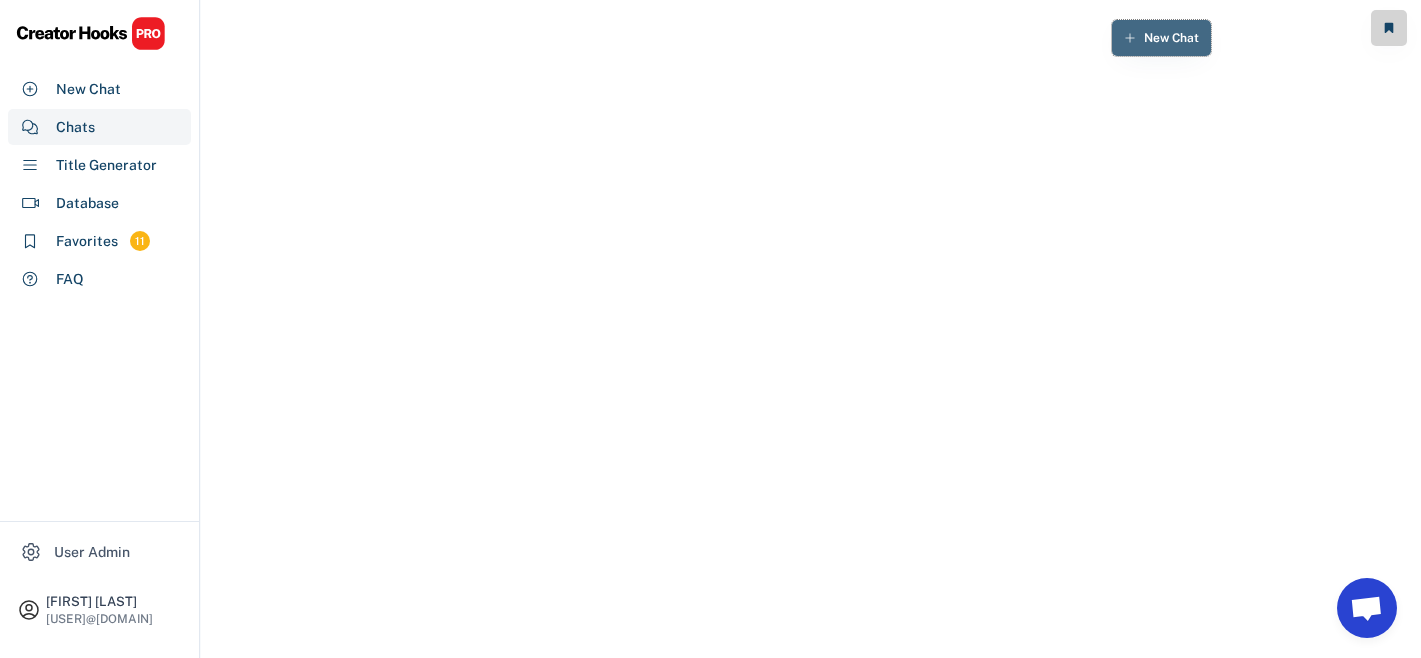 click on "New Chat" at bounding box center [1171, 38] 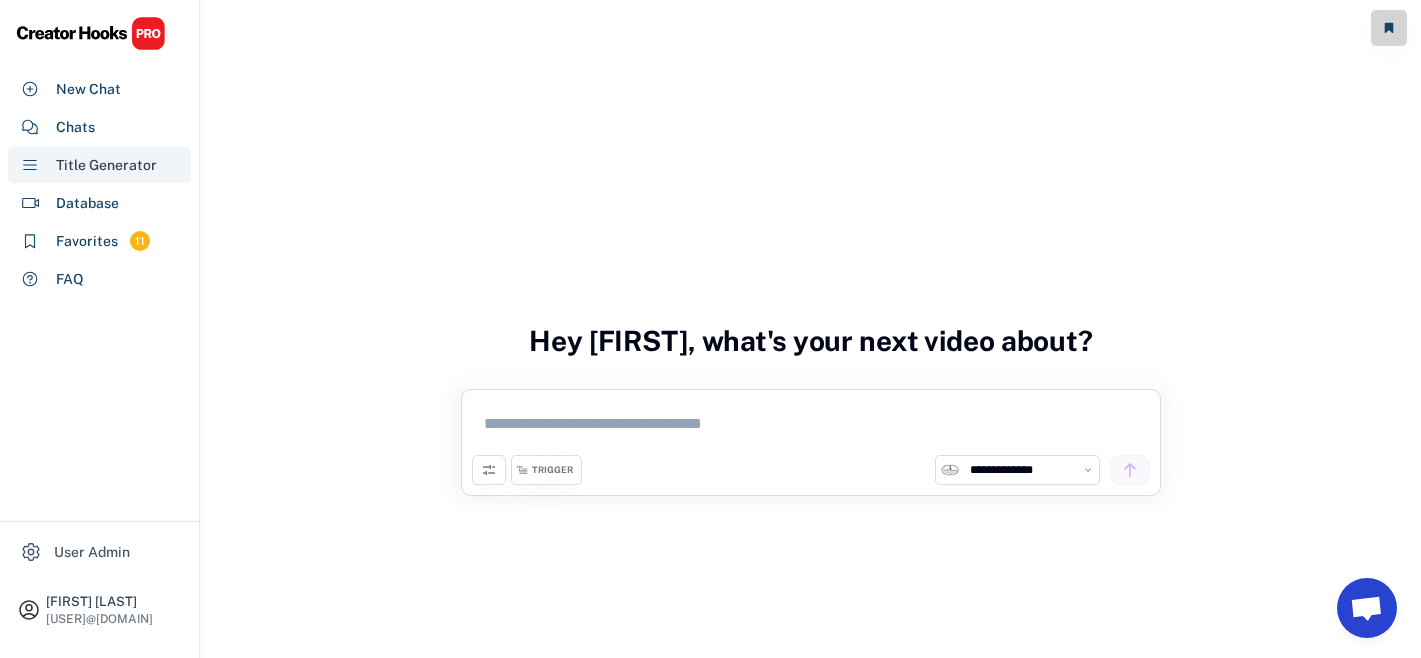 click on "Title Generator" at bounding box center [99, 165] 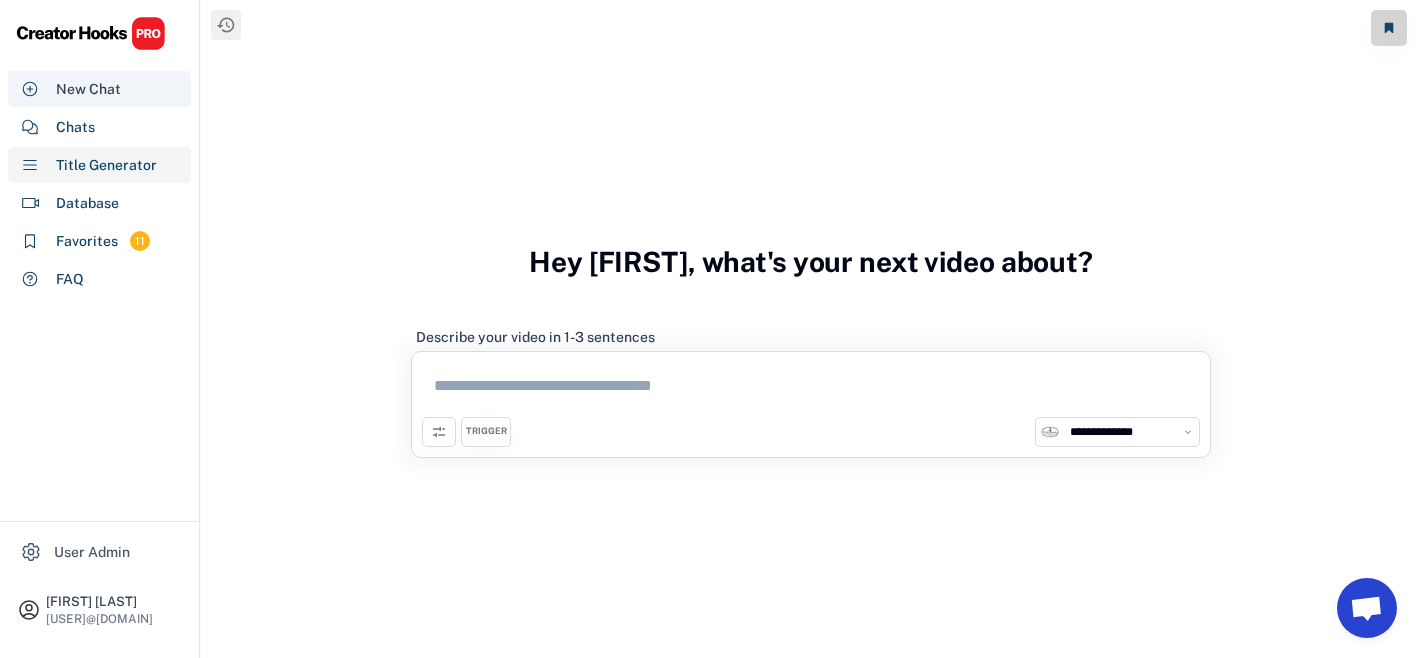 click on "New Chat" at bounding box center (88, 89) 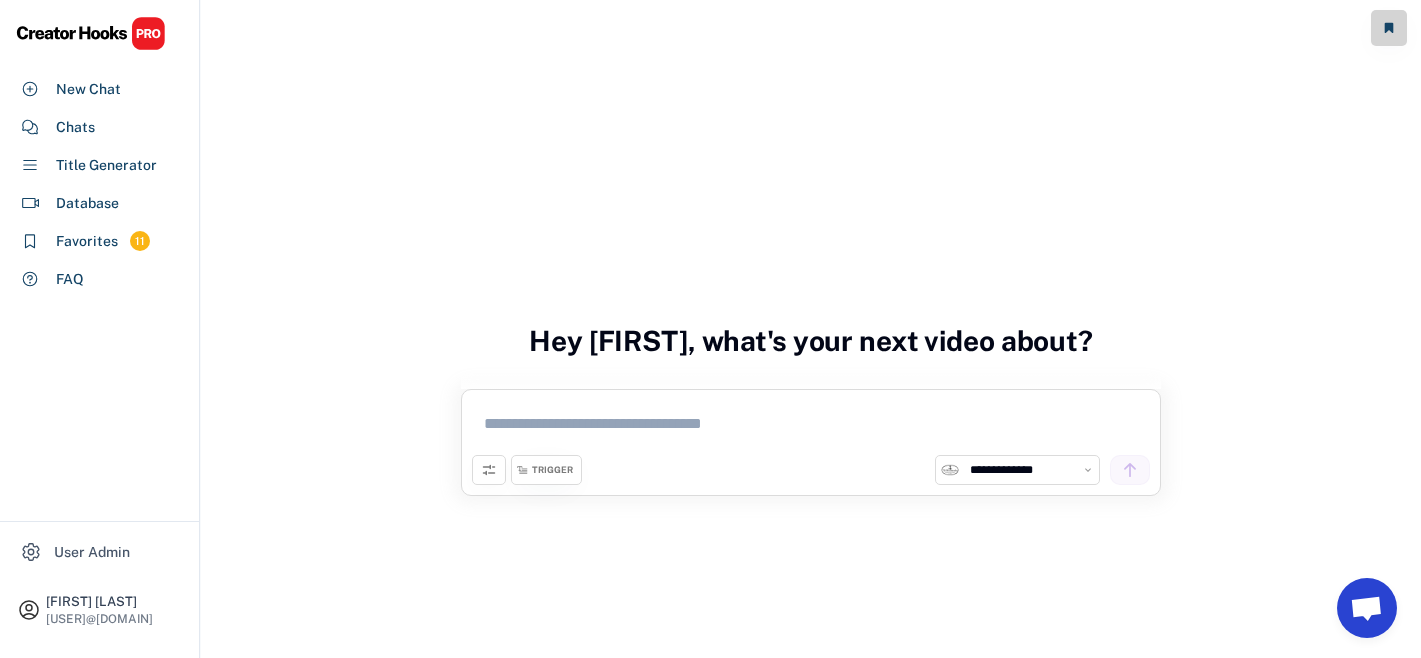 click at bounding box center [811, 427] 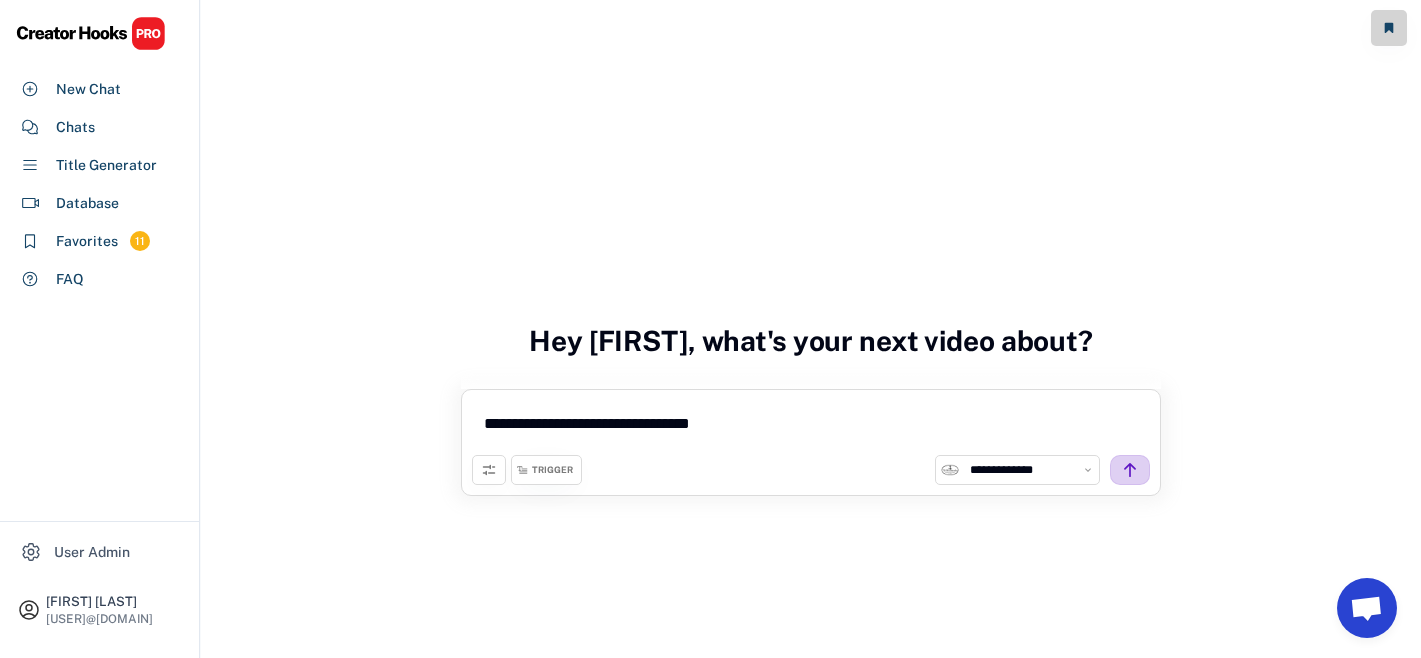 click 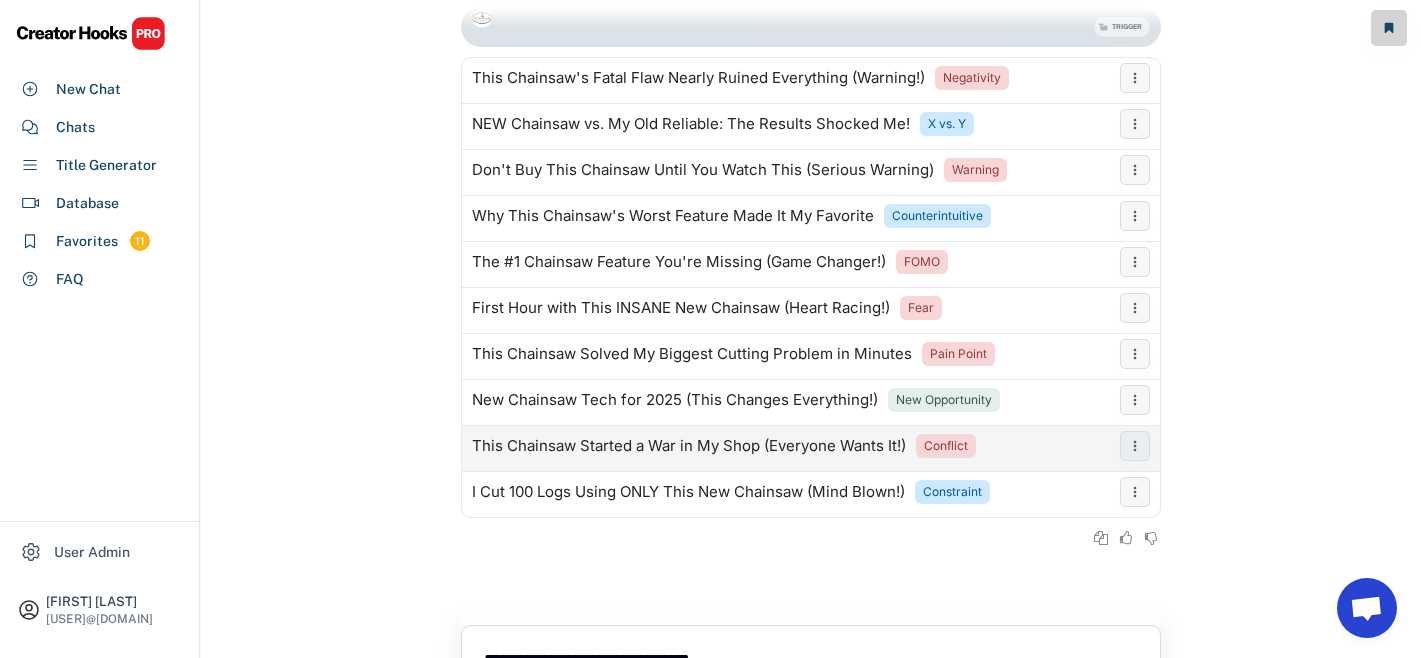 scroll, scrollTop: 0, scrollLeft: 0, axis: both 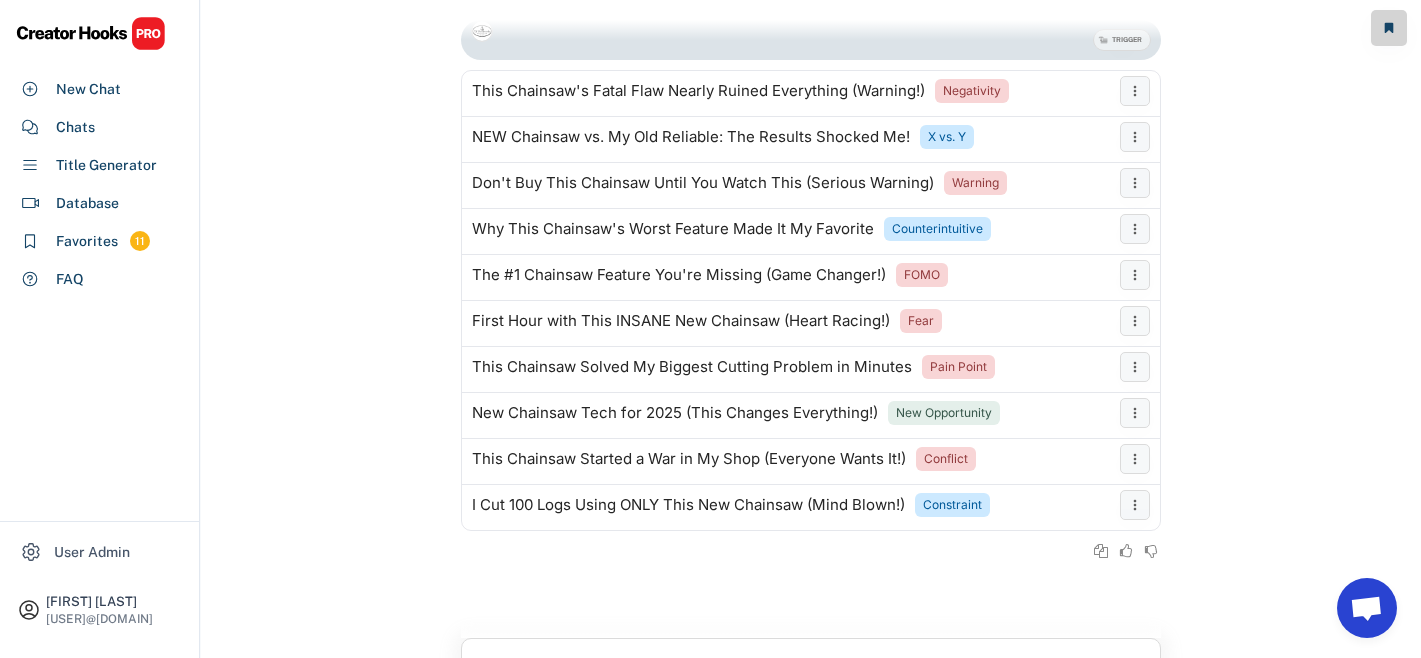 click on "TRIGGER" at bounding box center (811, 40) 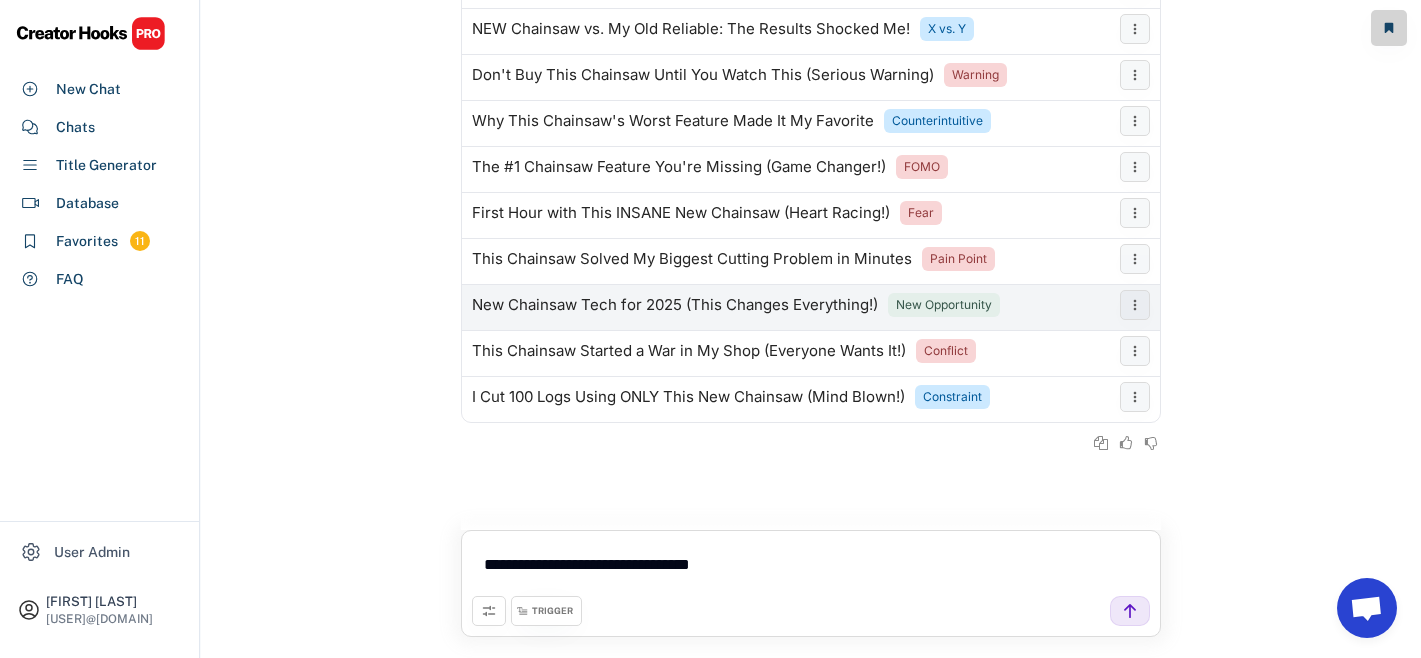 scroll, scrollTop: 118, scrollLeft: 0, axis: vertical 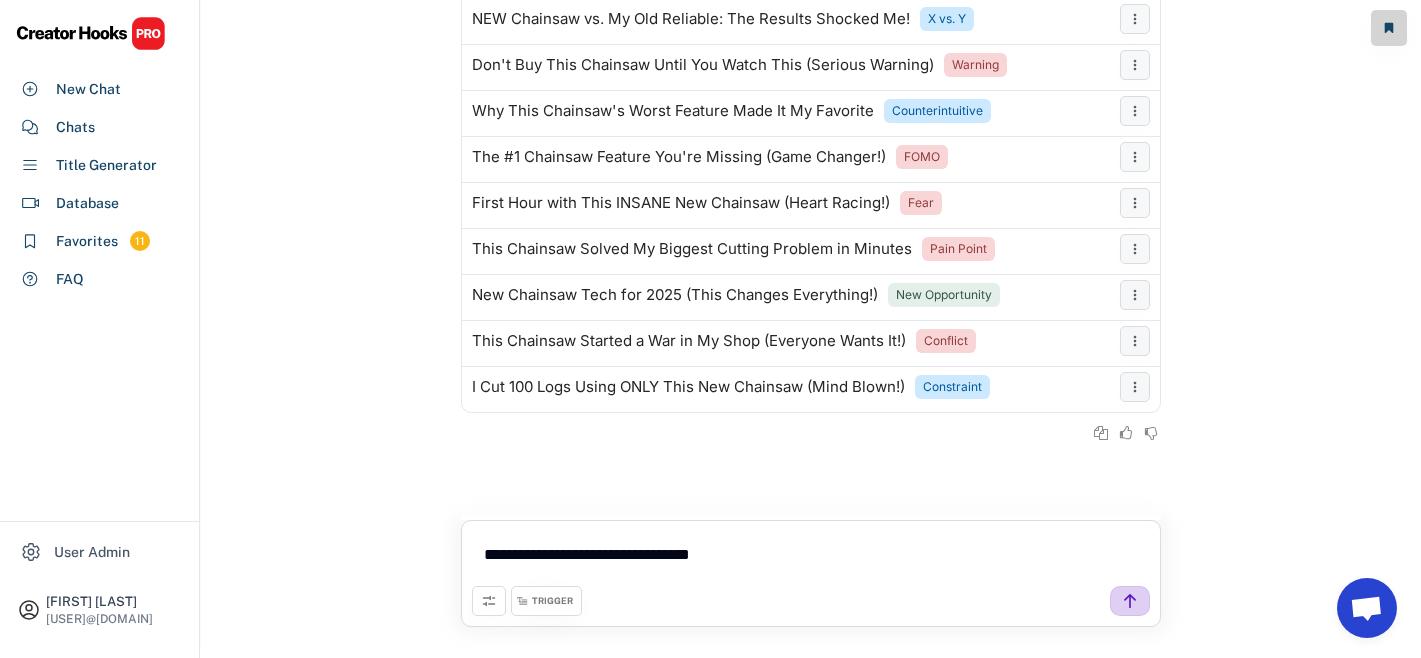 click 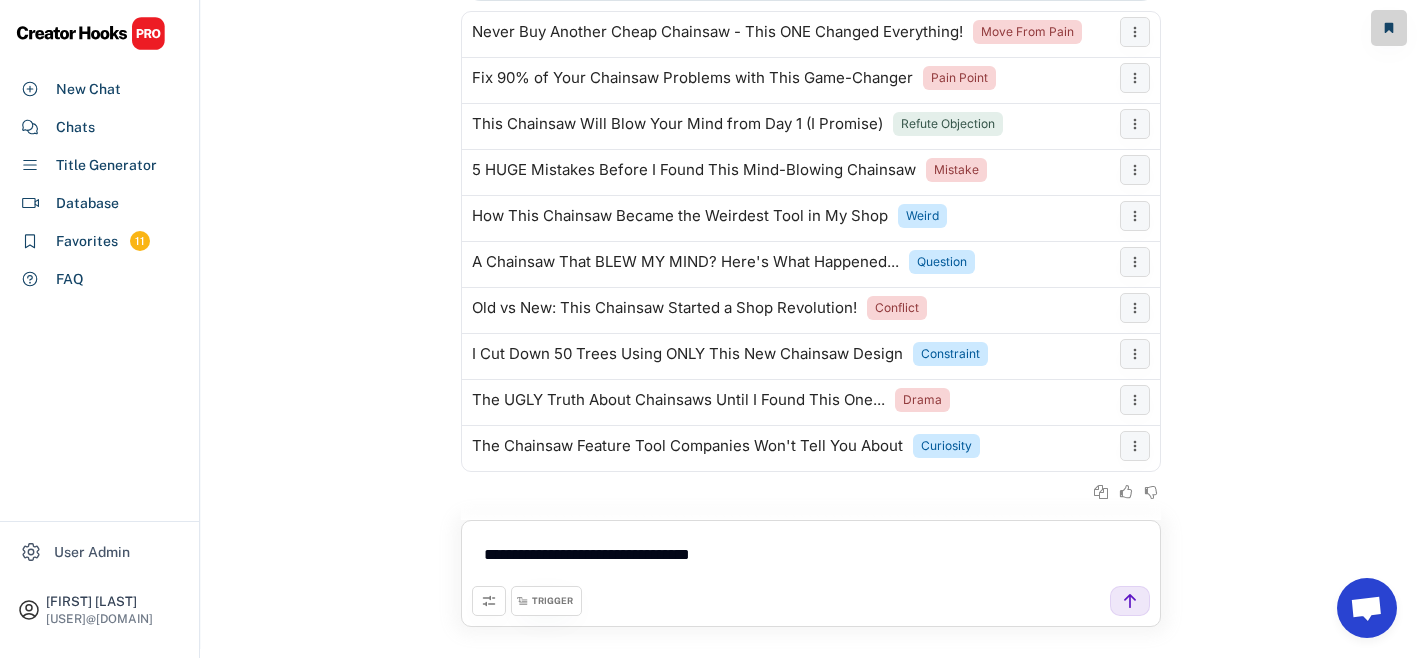 scroll, scrollTop: 504, scrollLeft: 0, axis: vertical 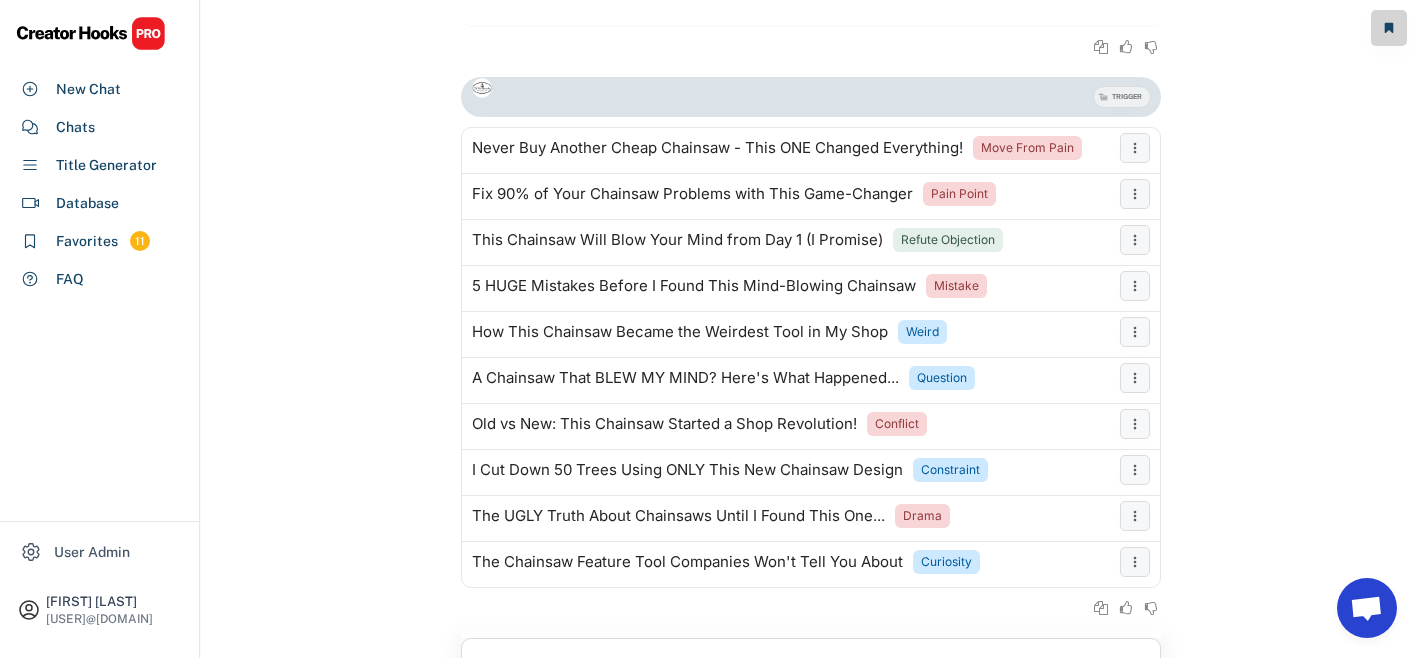 click at bounding box center [774, 88] 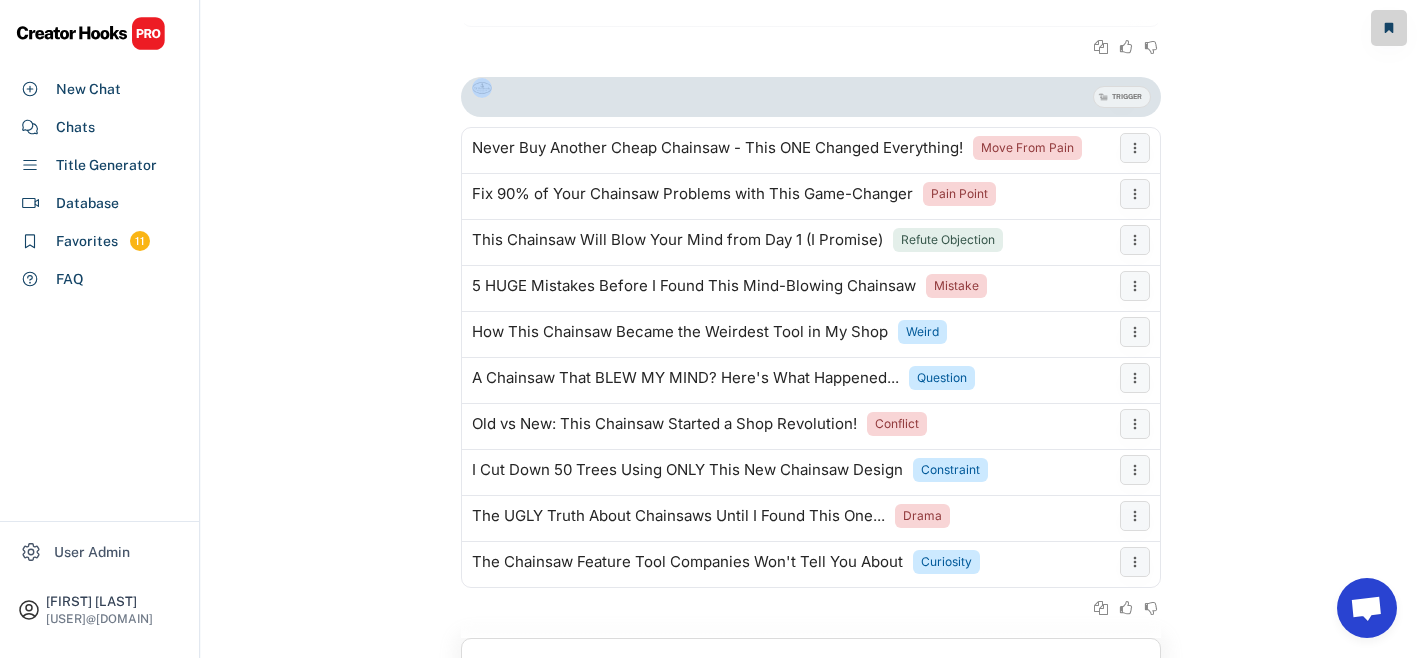 drag, startPoint x: 502, startPoint y: 88, endPoint x: 697, endPoint y: 107, distance: 195.92346 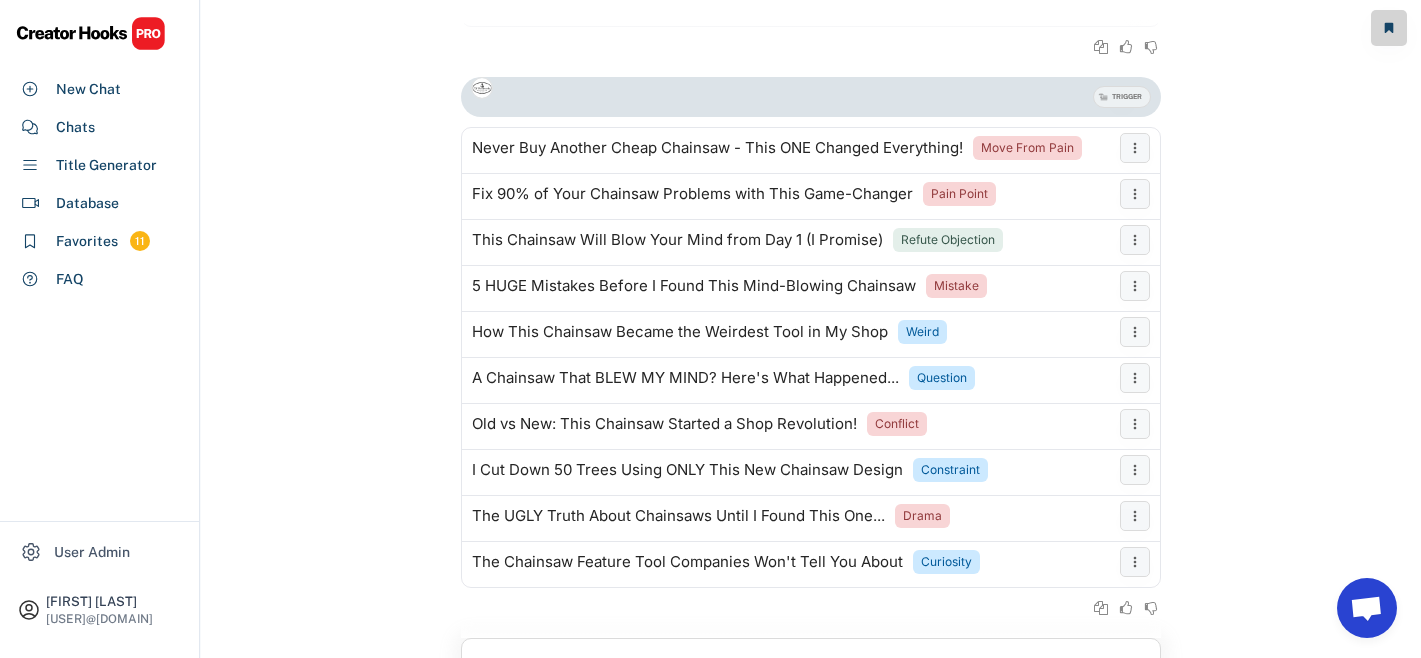 click on "New Chat Next-Level Chainsaw: My Mind-Blowing First Impressions Last message on Aug 1, 2025 at 12:15 pm TRIGGER This Chainsaw's Fatal Flaw Nearly Ruined Everything (Warning!) Negativity NEW Chainsaw vs. My Old Reliable: The Results Shocked Me! X vs. Y Don't Buy This Chainsaw Until You Watch This (Serious Warning) Warning Why This Chainsaw's Worst Feature Made It My Favorite Counterintuitive The #1 Chainsaw Feature You're Missing (Game Changer!) FOMO First Hour with This INSANE New Chainsaw (Heart Racing!) Fear This Chainsaw Solved My Biggest Cutting Problem in Minutes Pain Point New Chainsaw Tech for 2025 (This Changes Everything!) New Opportunity This Chainsaw Started a War in My Shop (Everyone Wants It!) Conflict I Cut 100 Logs Using ONLY This New Chainsaw (Mind Blown!) Constraint TRIGGER Never Buy Another Cheap Chainsaw - This ONE Changed Everything! Move From Pain Fix 90% of Your Chainsaw Problems with This Game-Changer Pain Point This Chainsaw Will Blow Your Mind from Day 1 (I Promise) Refute Objection" at bounding box center (811, 400) 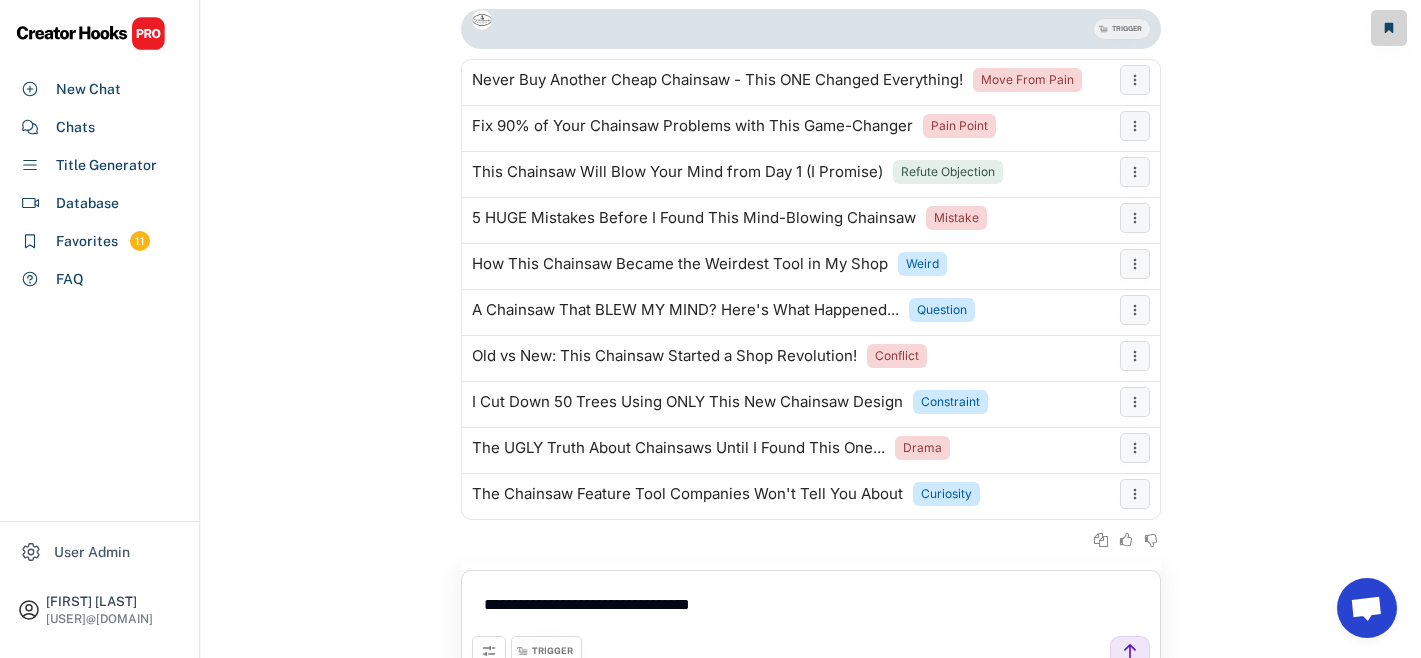 scroll, scrollTop: 64, scrollLeft: 0, axis: vertical 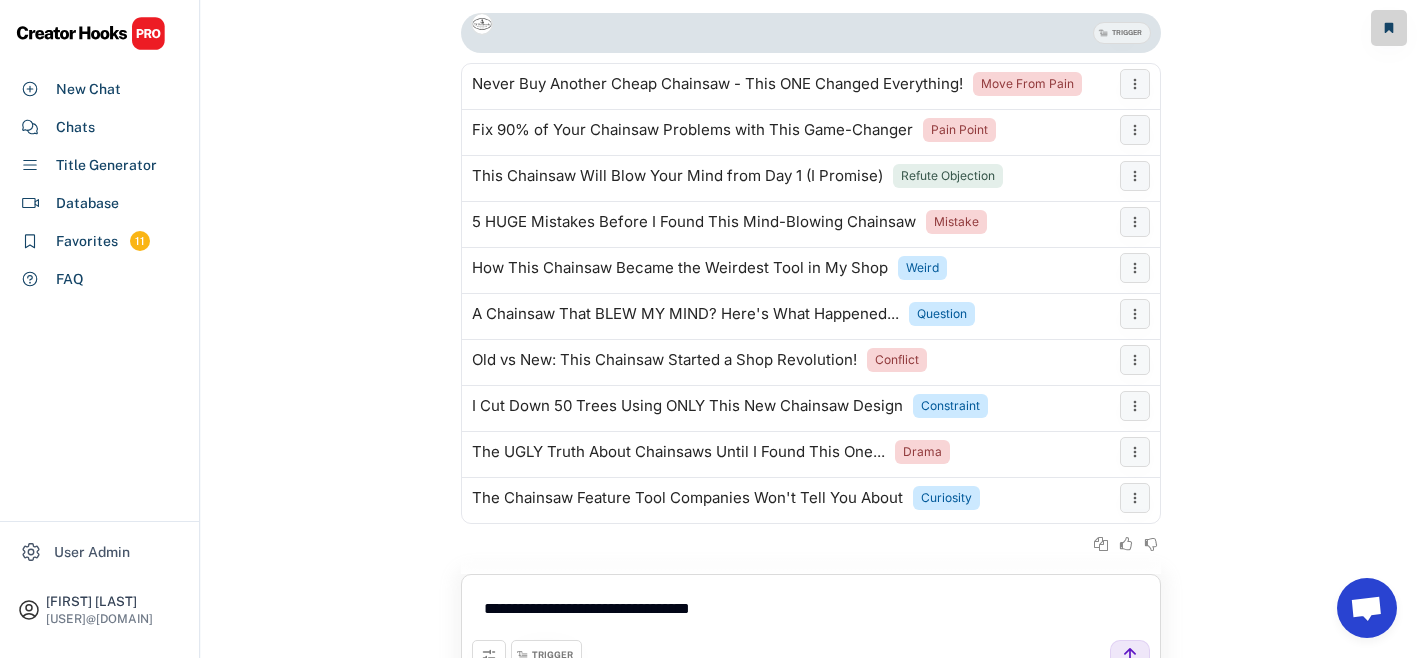 click on "**********" at bounding box center [811, 612] 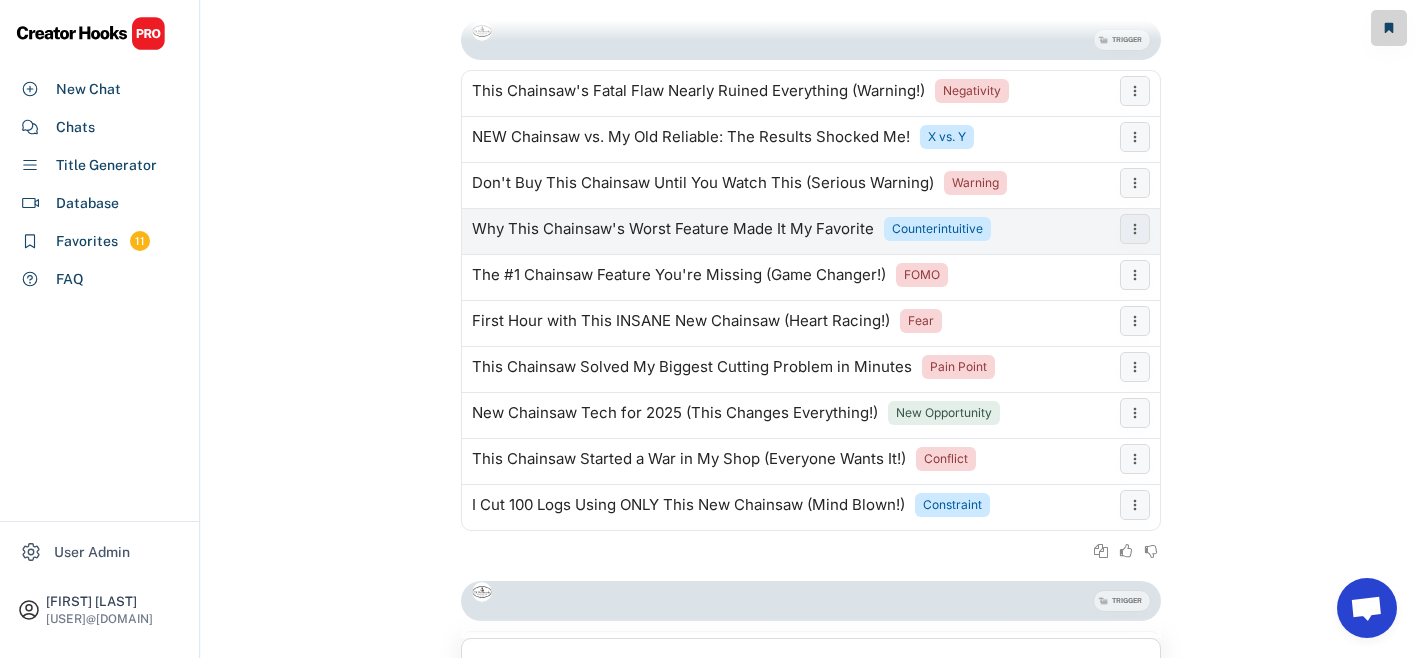 scroll, scrollTop: 504, scrollLeft: 0, axis: vertical 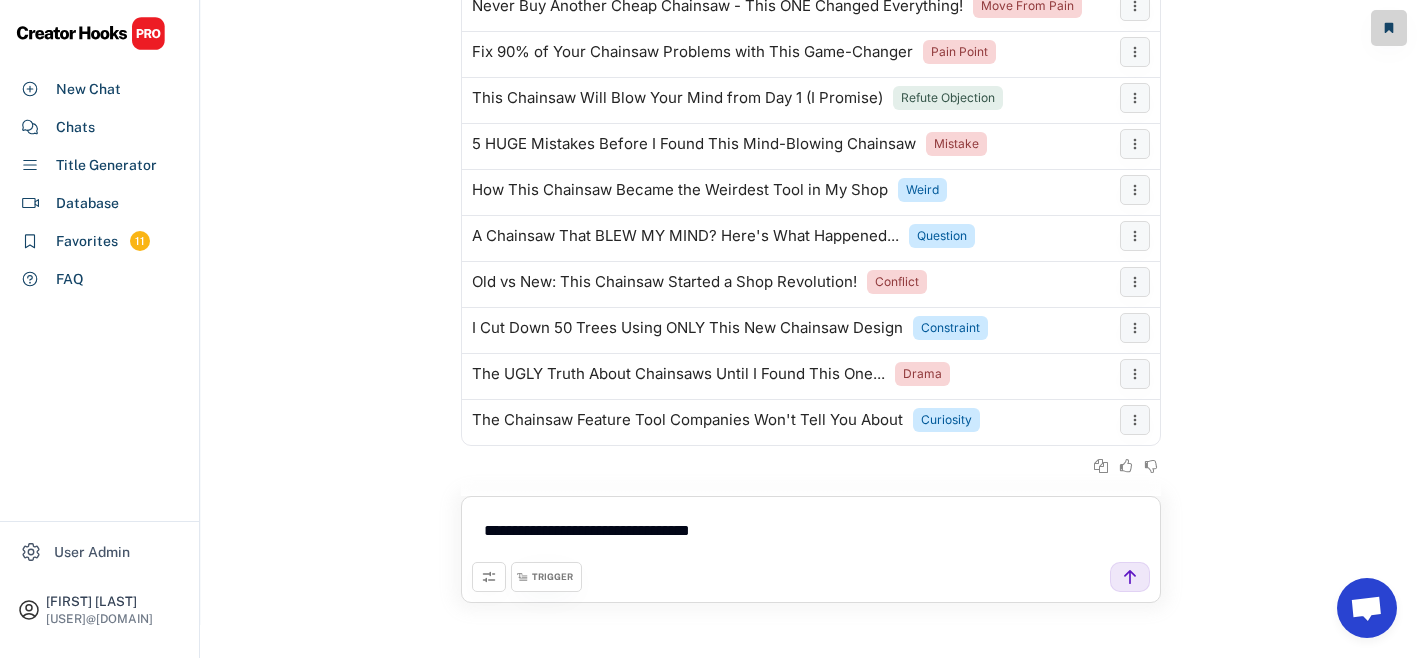 click on "**********" at bounding box center (811, 534) 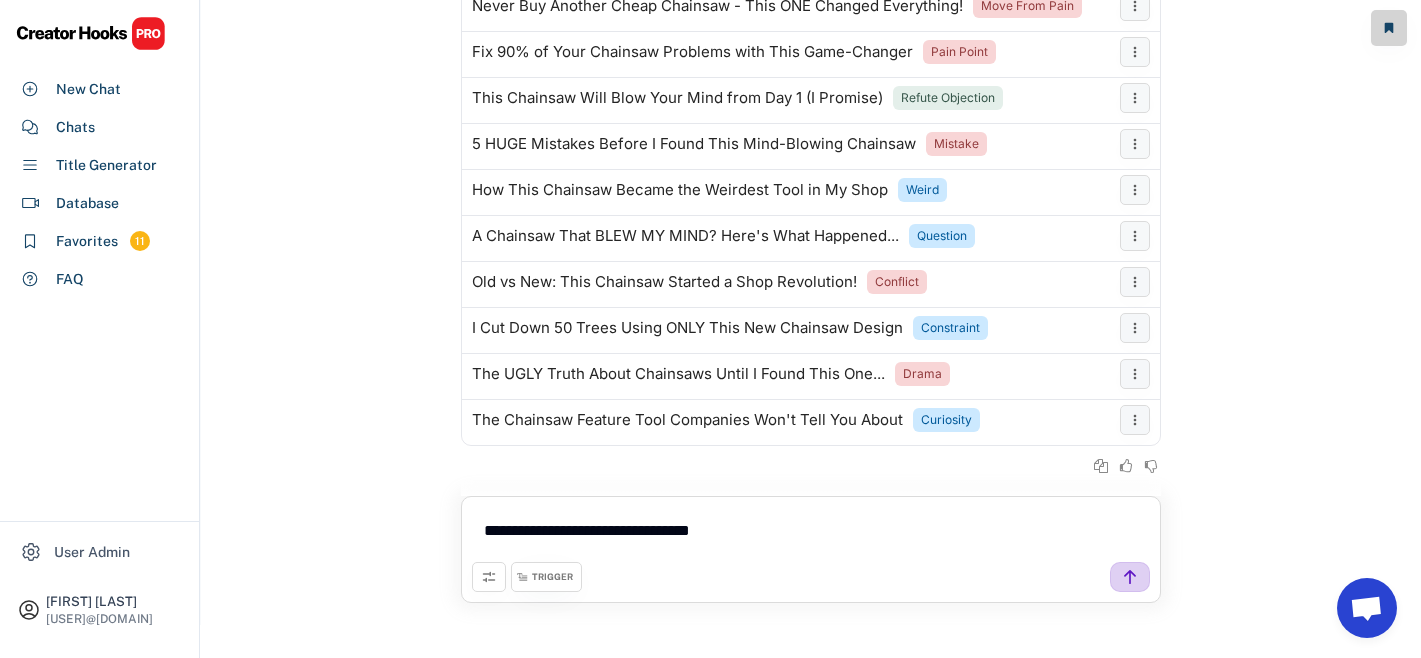 click 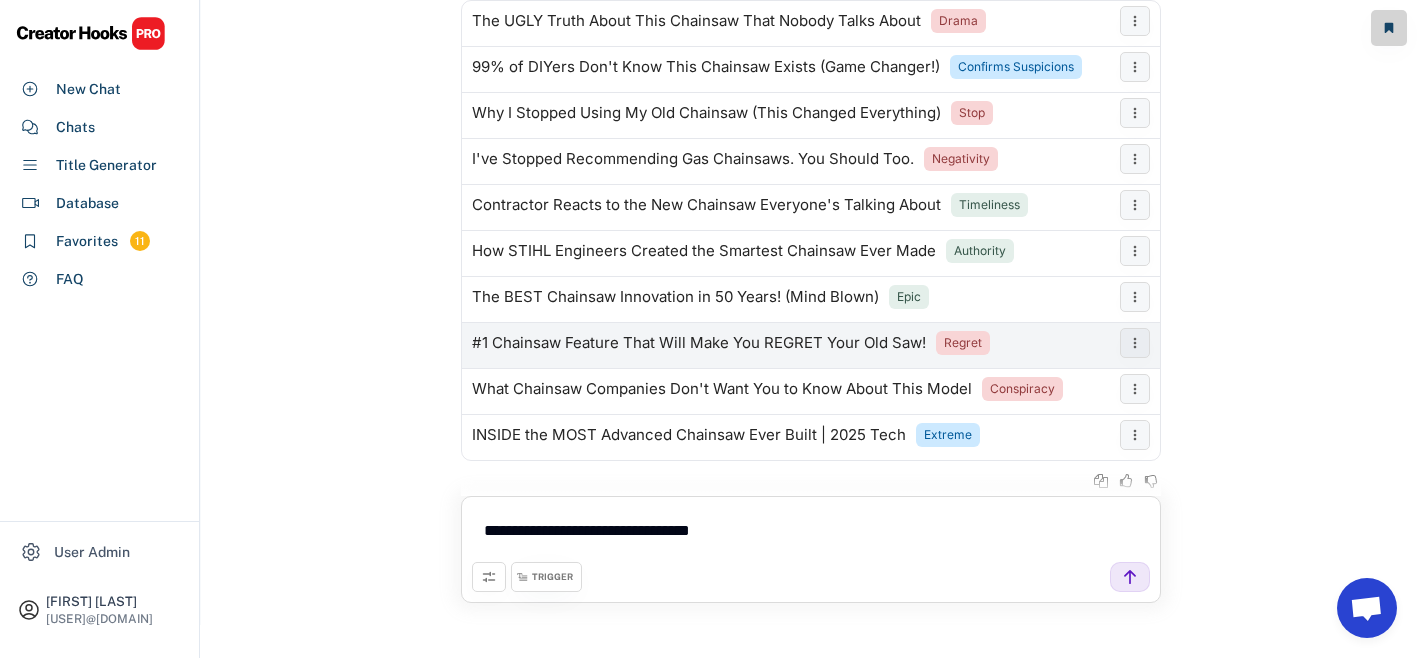 scroll, scrollTop: 1065, scrollLeft: 0, axis: vertical 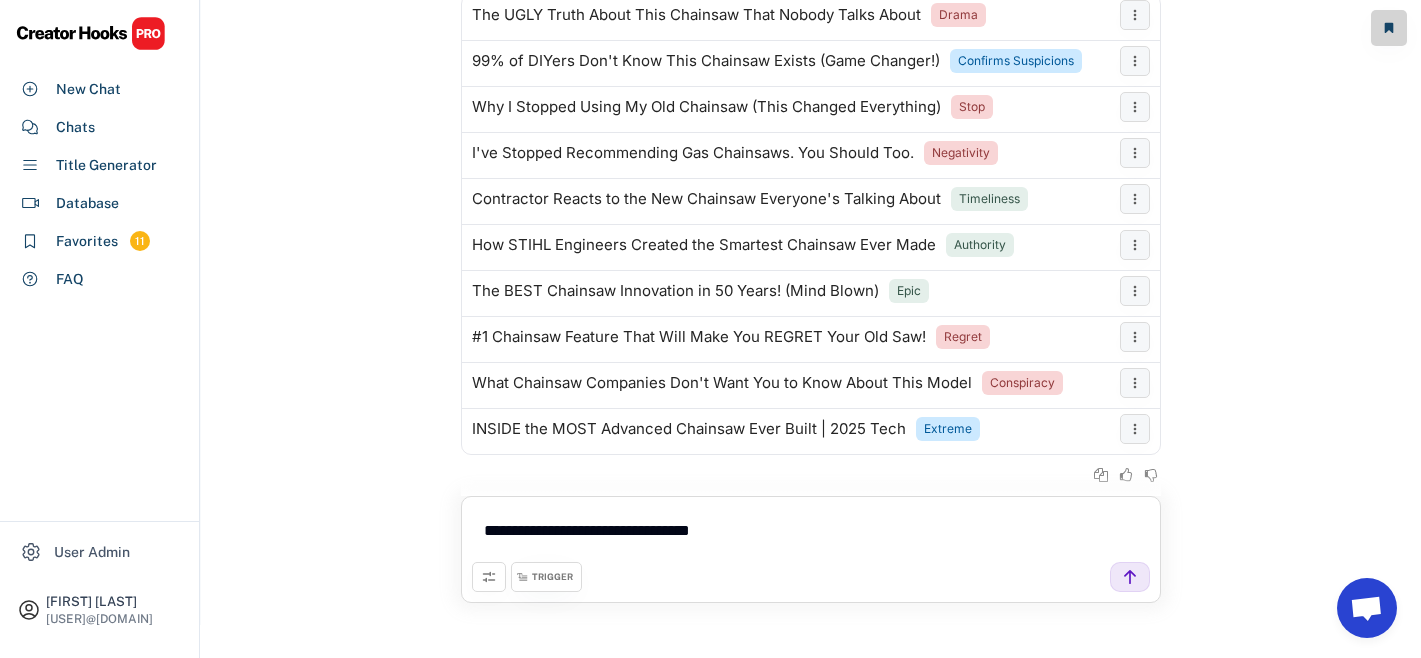 click on "New Chat Next-Level Chainsaw: My Mind-Blowing First Impressions Last message on Aug 1, 2025 at 12:16 pm TRIGGER This Chainsaw's Fatal Flaw Nearly Ruined Everything (Warning!) Negativity NEW Chainsaw vs. My Old Reliable: The Results Shocked Me! X vs. Y Don't Buy This Chainsaw Until You Watch This (Serious Warning) Warning Why This Chainsaw's Worst Feature Made It My Favorite Counterintuitive The #1 Chainsaw Feature You're Missing (Game Changer!) FOMO First Hour with This INSANE New Chainsaw (Heart Racing!) Fear This Chainsaw Solved My Biggest Cutting Problem in Minutes Pain Point New Chainsaw Tech for 2025 (This Changes Everything!) New Opportunity This Chainsaw Started a War in My Shop (Everyone Wants It!) Conflict I Cut 100 Logs Using ONLY This New Chainsaw (Mind Blown!) Constraint TRIGGER Never Buy Another Cheap Chainsaw - This ONE Changed Everything! Move From Pain Fix 90% of Your Chainsaw Problems with This Game-Changer Pain Point This Chainsaw Will Blow Your Mind from Day 1 (I Promise) Refute Objection" at bounding box center [811, 258] 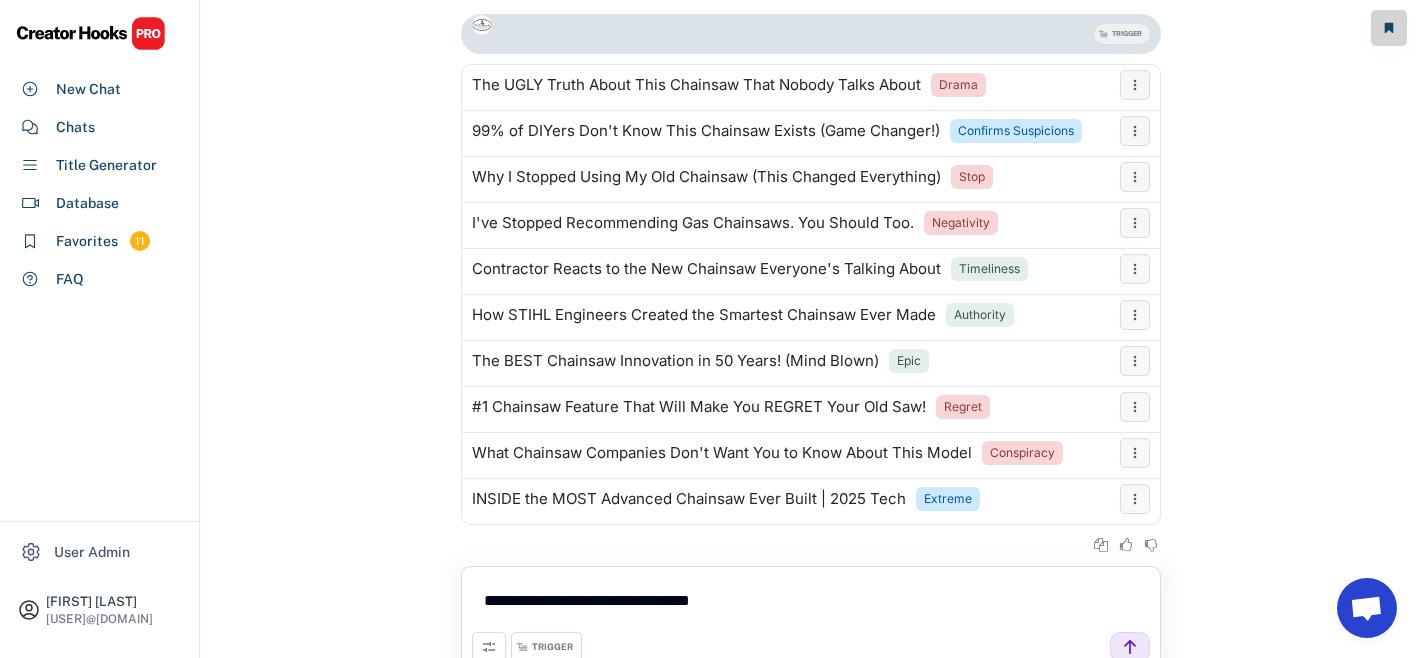 scroll, scrollTop: 142, scrollLeft: 0, axis: vertical 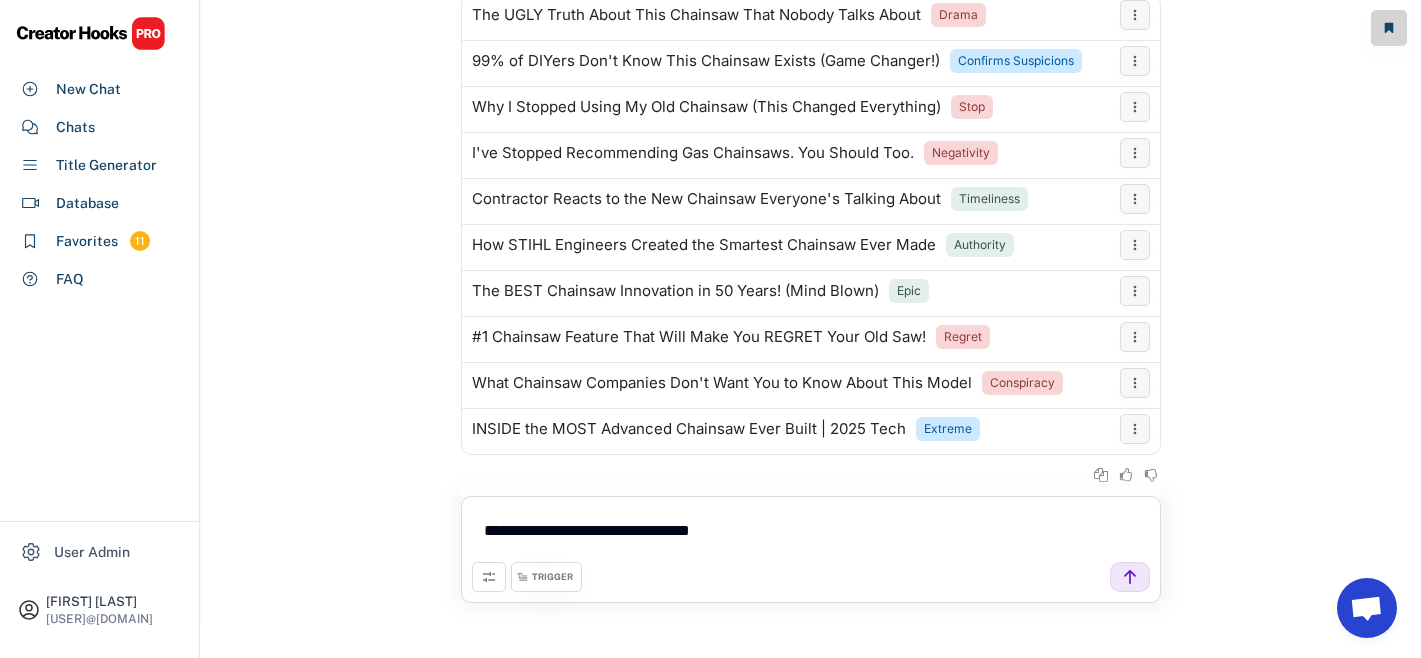 click on "**********" at bounding box center (811, 534) 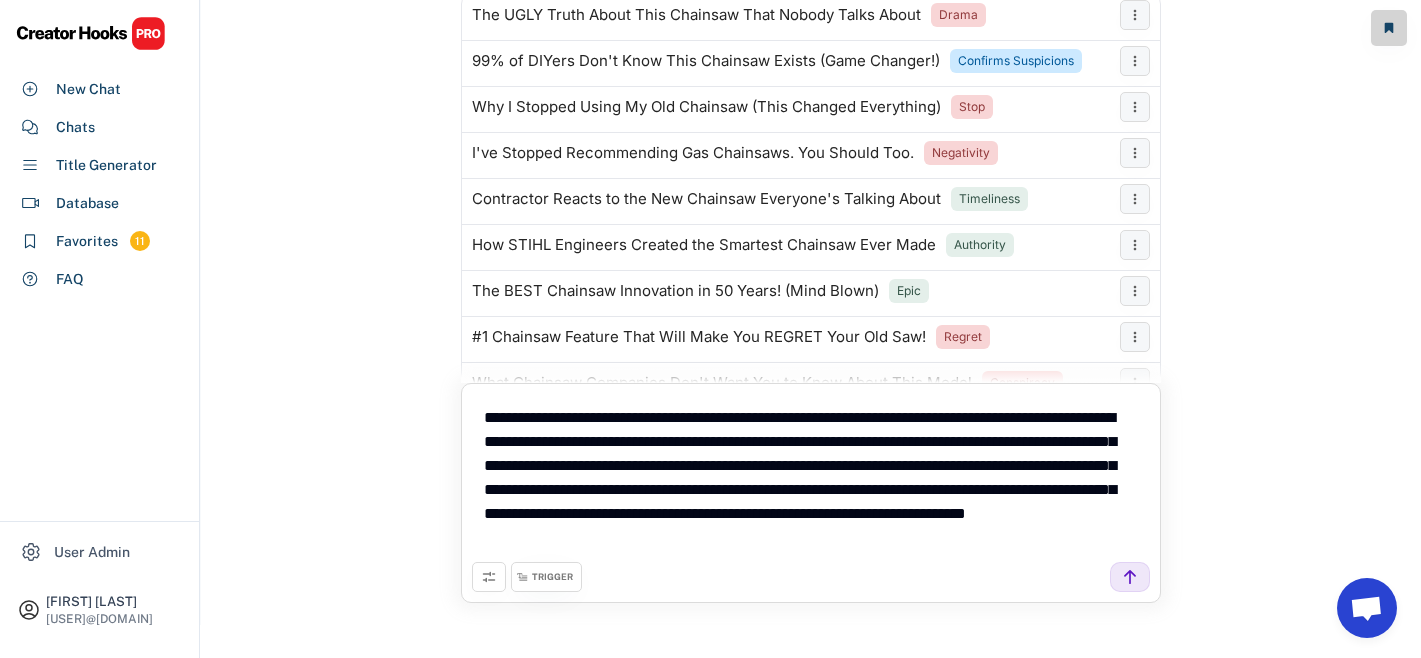 drag, startPoint x: 913, startPoint y: 413, endPoint x: 782, endPoint y: 413, distance: 131 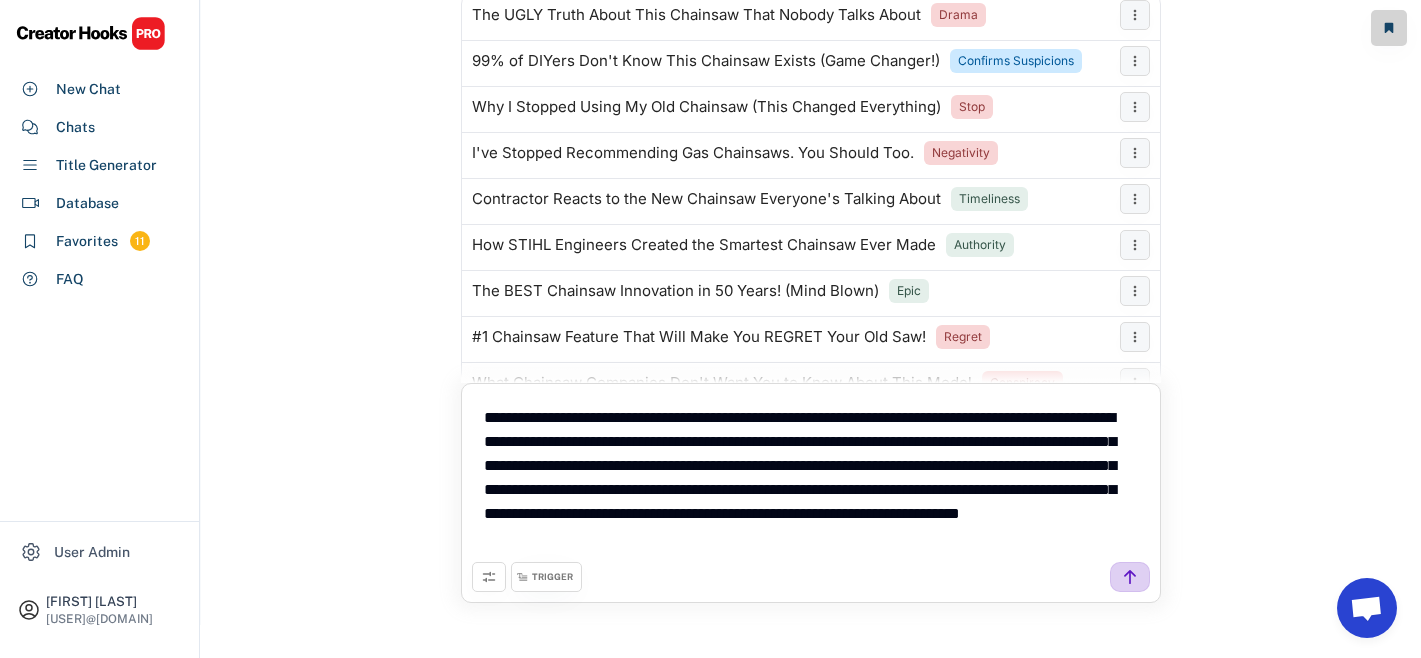 type on "**********" 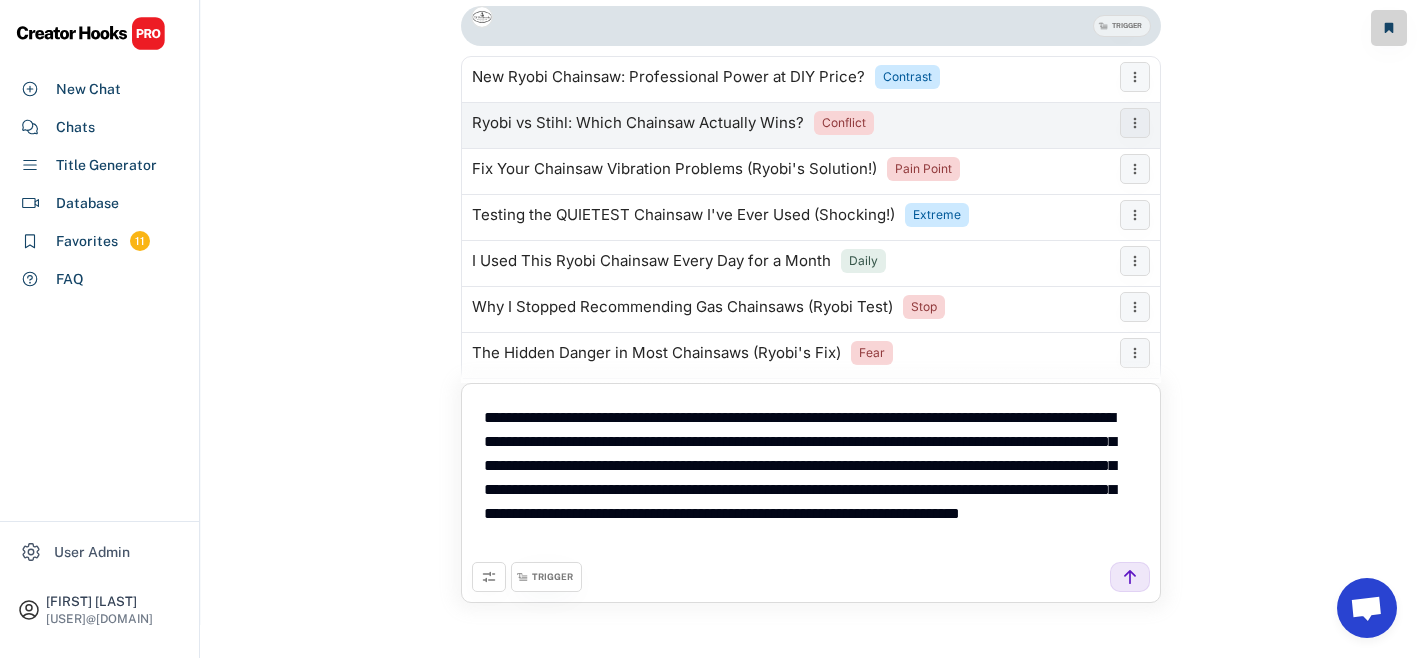 scroll, scrollTop: 1557, scrollLeft: 0, axis: vertical 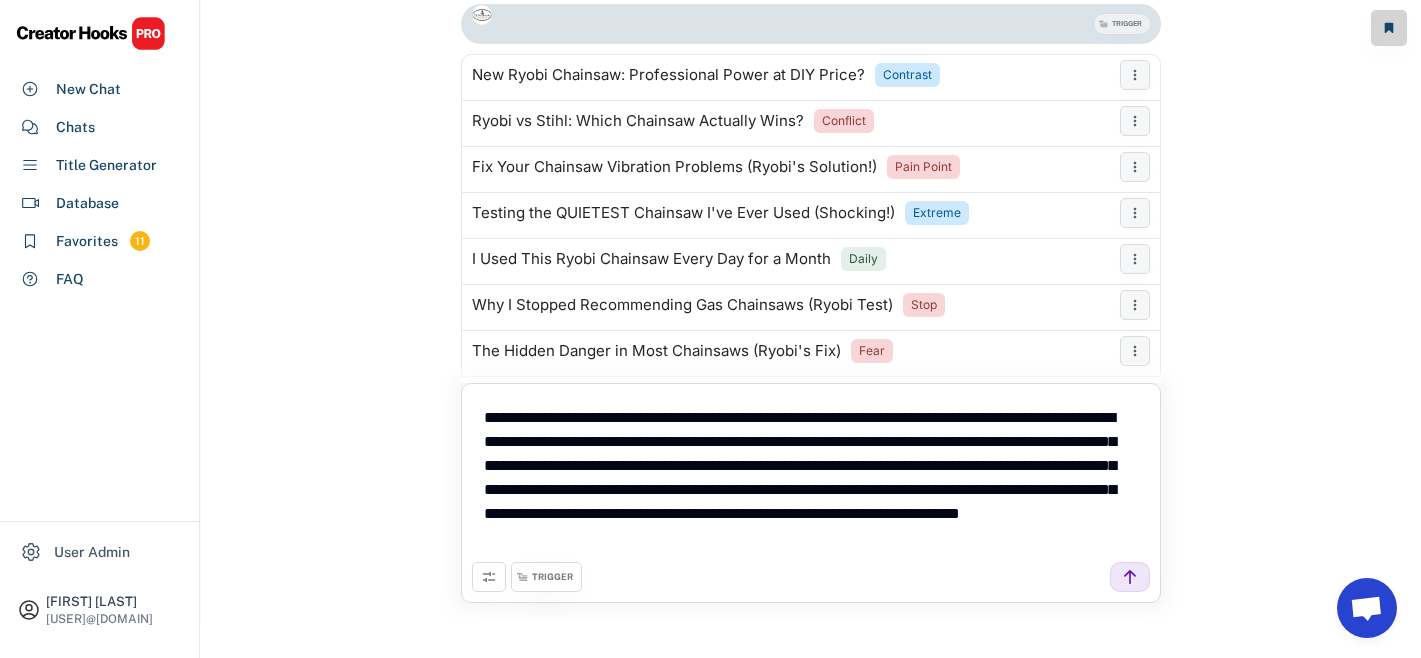 click on "**********" at bounding box center [811, 478] 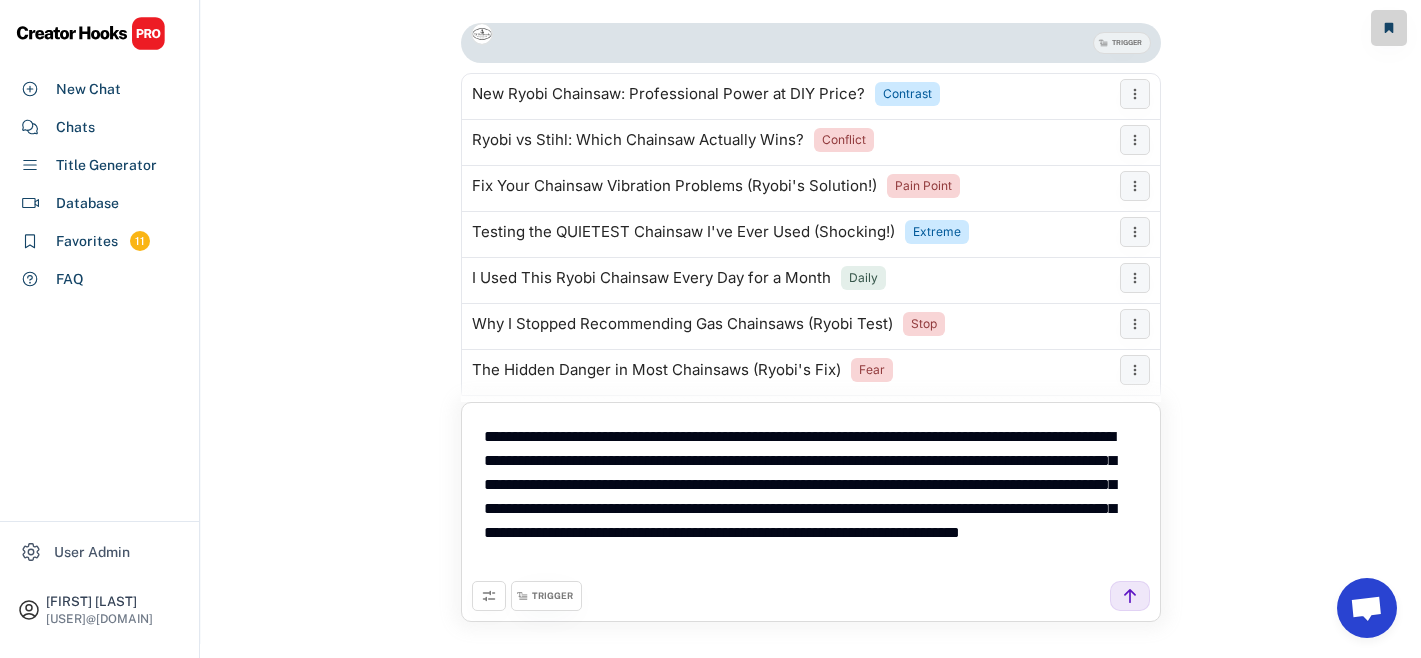 scroll, scrollTop: 117, scrollLeft: 0, axis: vertical 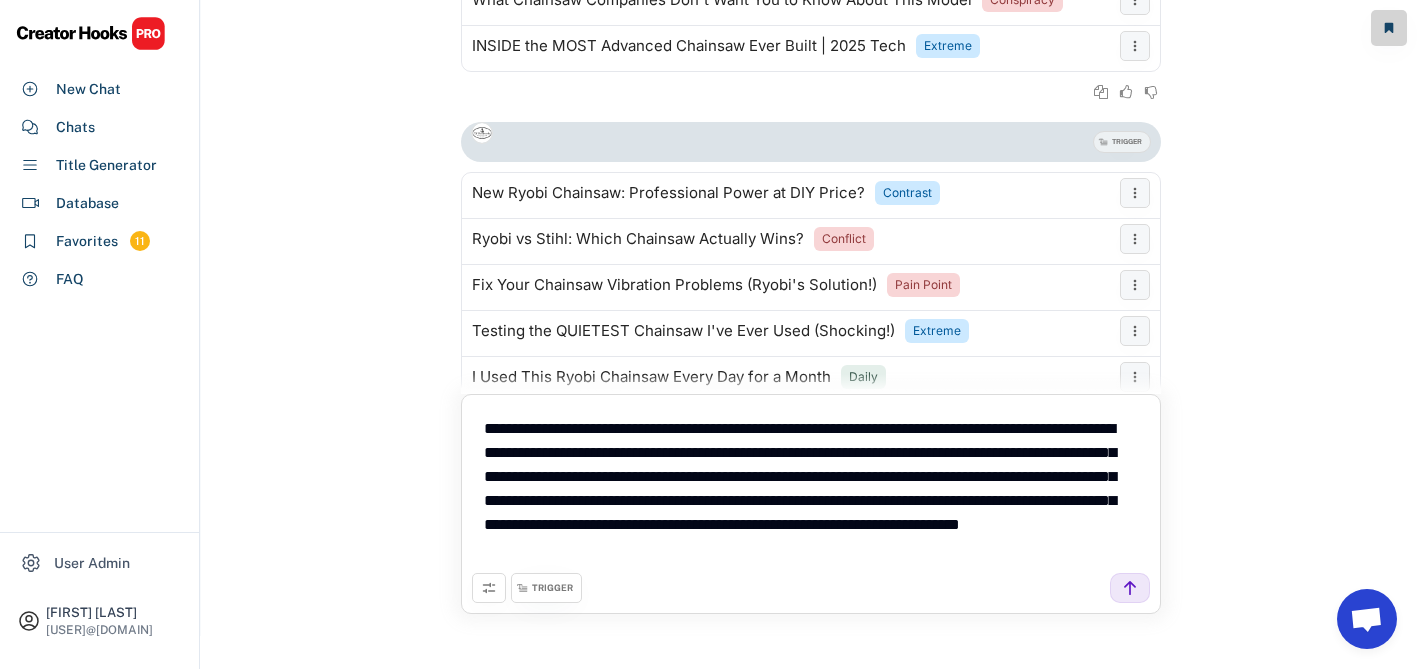 click on "TRIGGER" at bounding box center [546, 588] 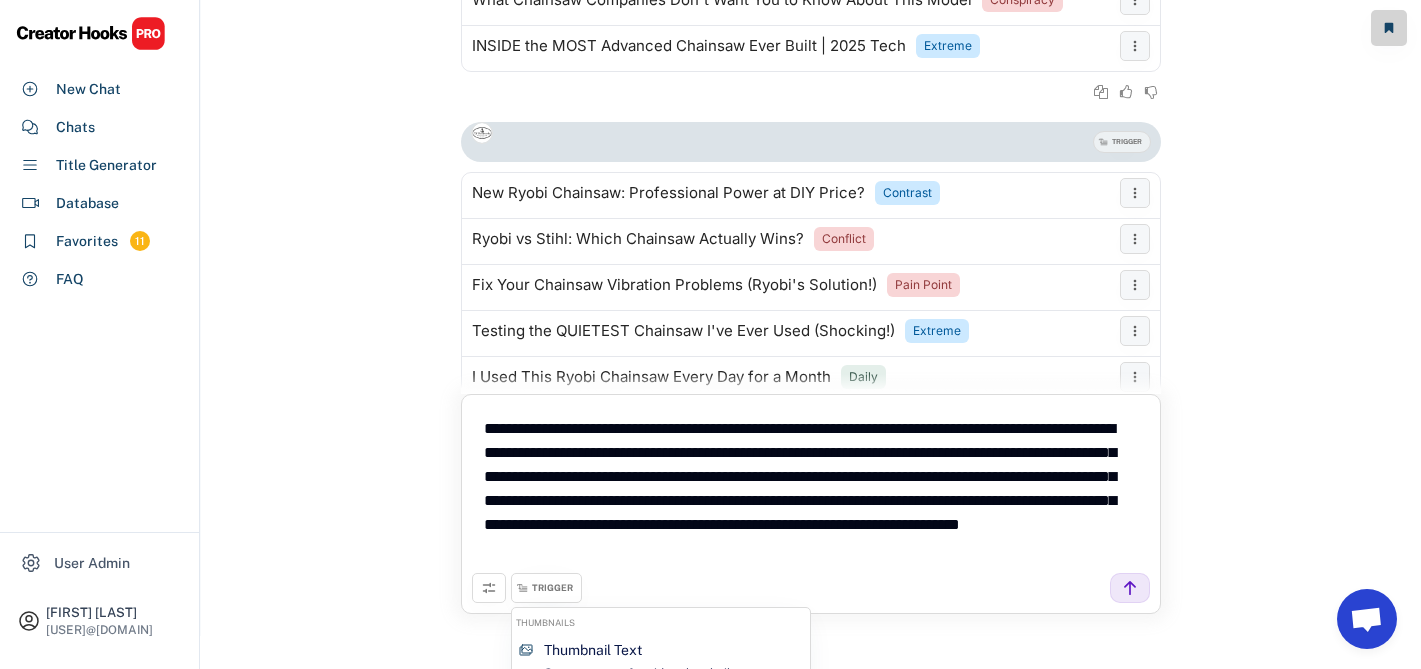 click on "TRIGGER" at bounding box center (552, 588) 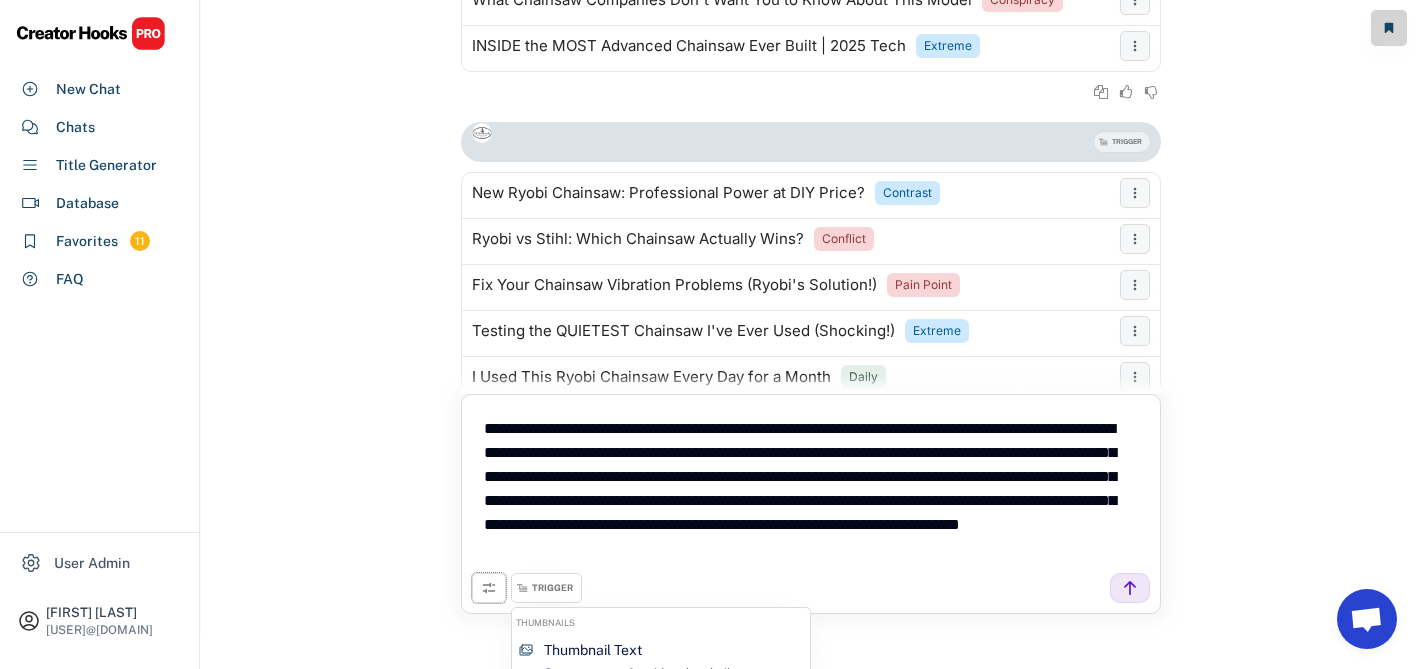 click 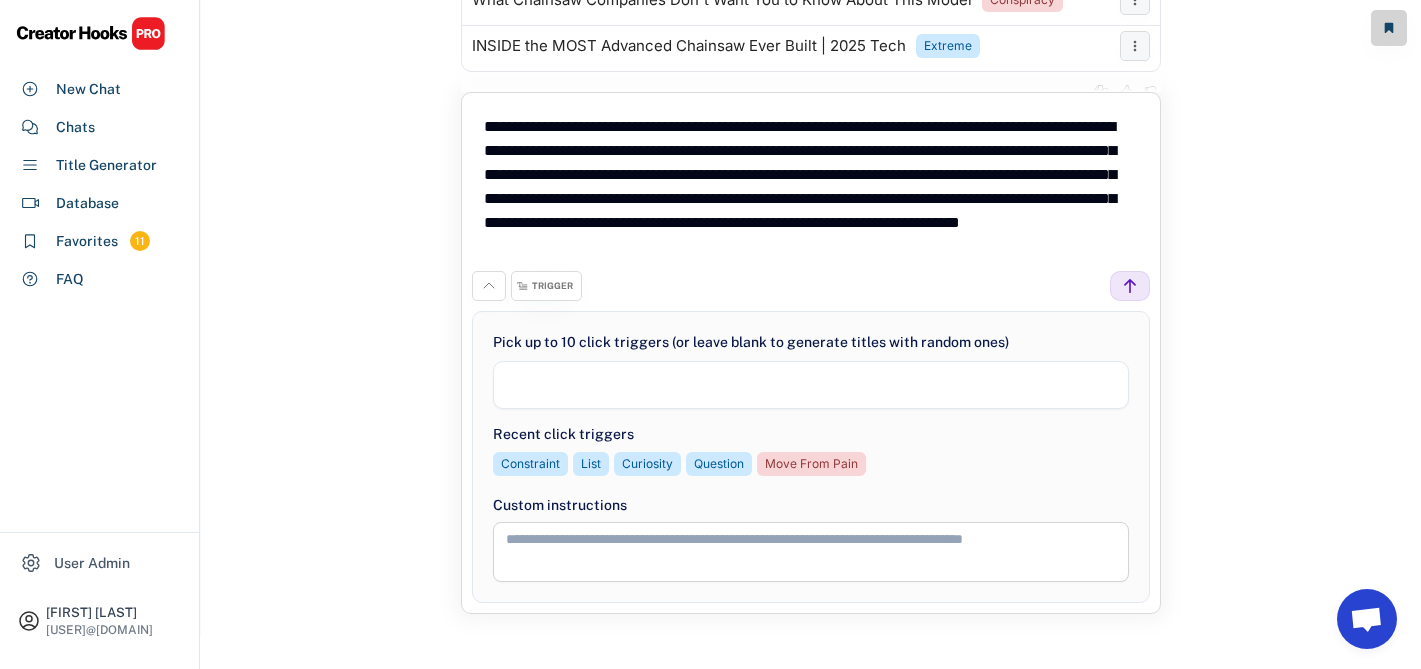 select 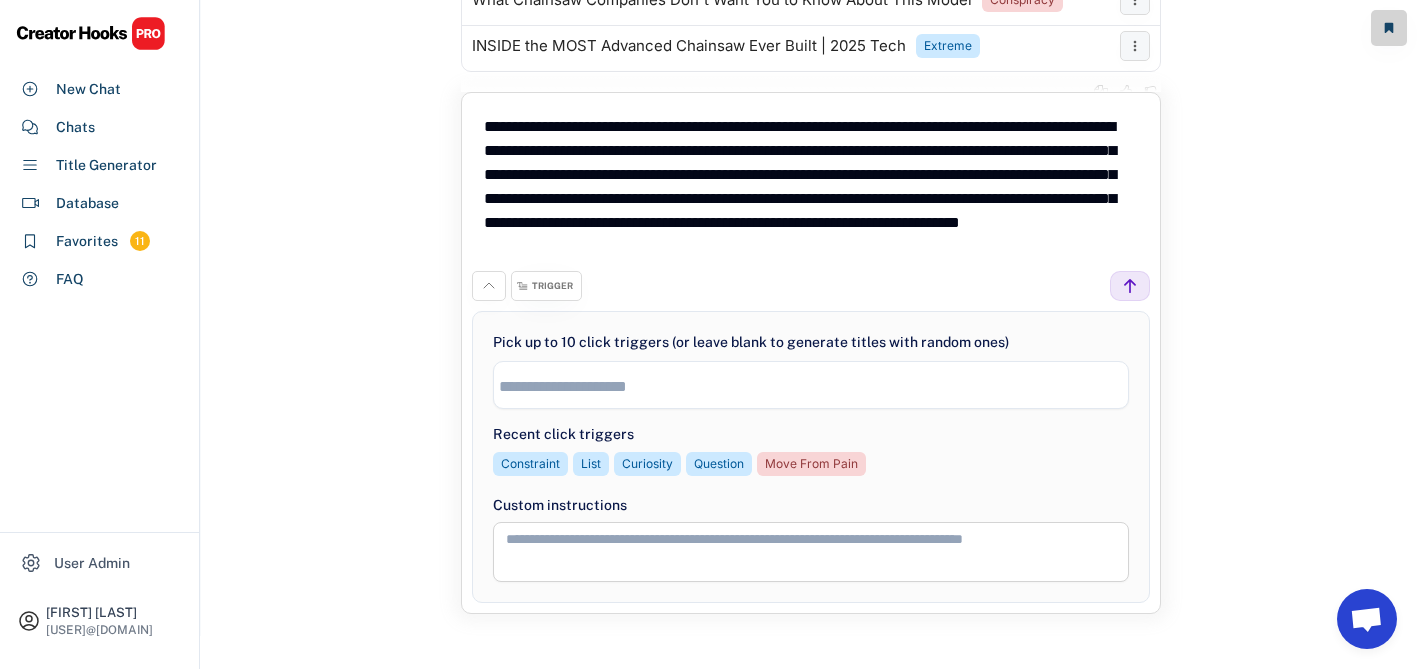 click 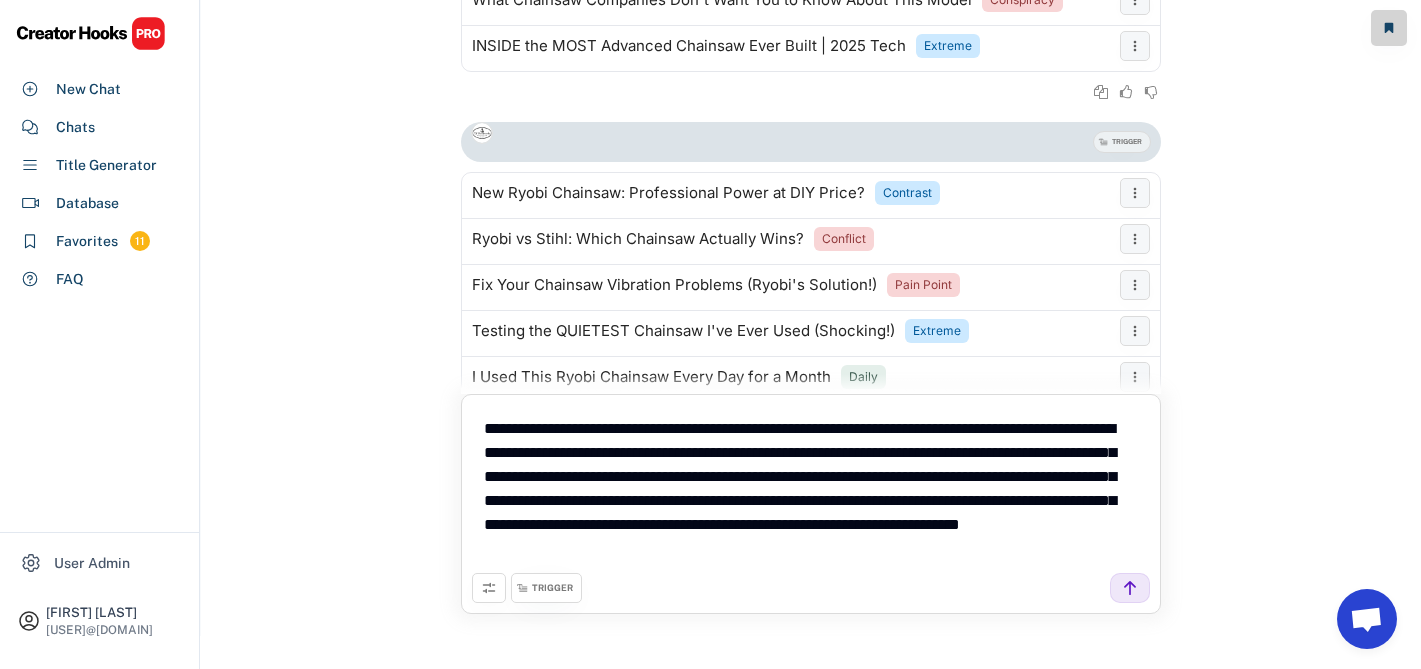 click on "TRIGGER" at bounding box center [552, 588] 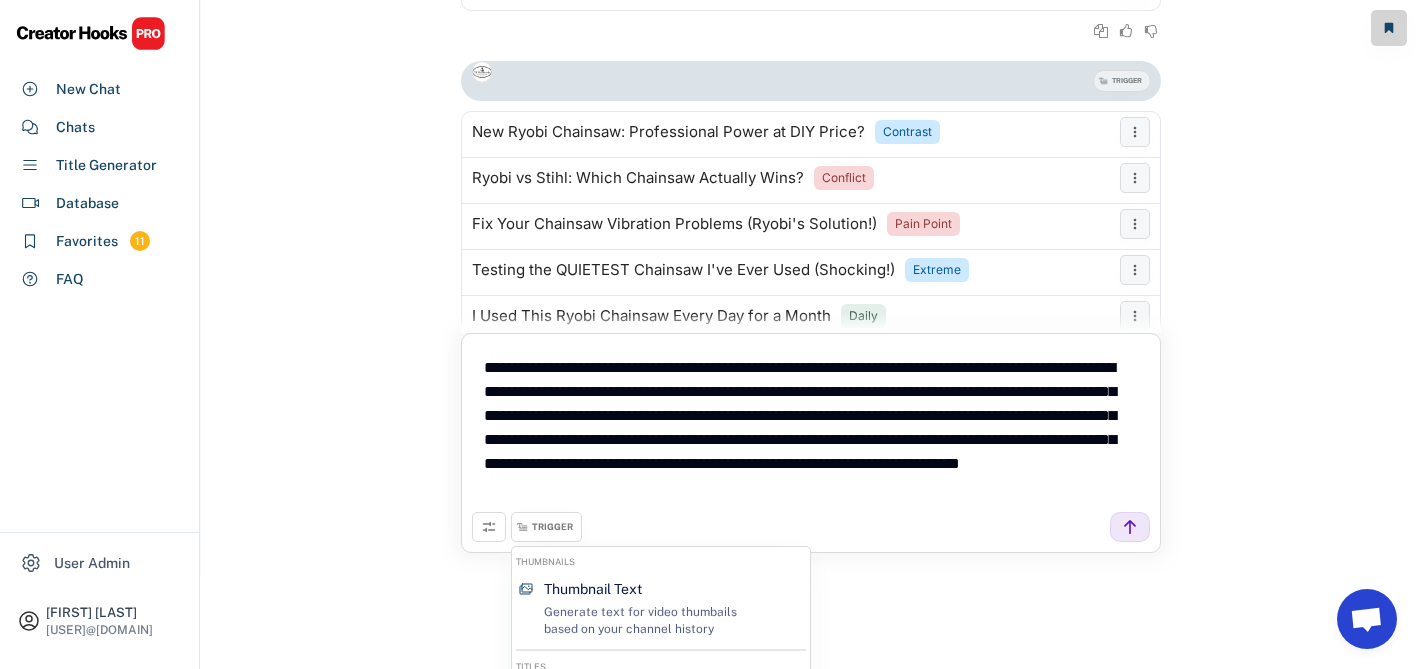 click on "New Chat Next-Level Chainsaw: My Mind-Blowing First Impressions Last message on Aug 1, 2025 at 12:19 pm TRIGGER This Chainsaw's Fatal Flaw Nearly Ruined Everything (Warning!) Negativity NEW Chainsaw vs. My Old Reliable: The Results Shocked Me! X vs. Y Don't Buy This Chainsaw Until You Watch This (Serious Warning) Warning Why This Chainsaw's Worst Feature Made It My Favorite Counterintuitive The #1 Chainsaw Feature You're Missing (Game Changer!) FOMO First Hour with This INSANE New Chainsaw (Heart Racing!) Fear This Chainsaw Solved My Biggest Cutting Problem in Minutes Pain Point New Chainsaw Tech for 2025 (This Changes Everything!) New Opportunity This Chainsaw Started a War in My Shop (Everyone Wants It!) Conflict I Cut 100 Logs Using ONLY This New Chainsaw (Mind Blown!) Constraint TRIGGER Never Buy Another Cheap Chainsaw - This ONE Changed Everything! Move From Pain Fix 90% of Your Chainsaw Problems with This Game-Changer Pain Point This Chainsaw Will Blow Your Mind from Day 1 (I Promise) Refute Objection" at bounding box center [811, 208] 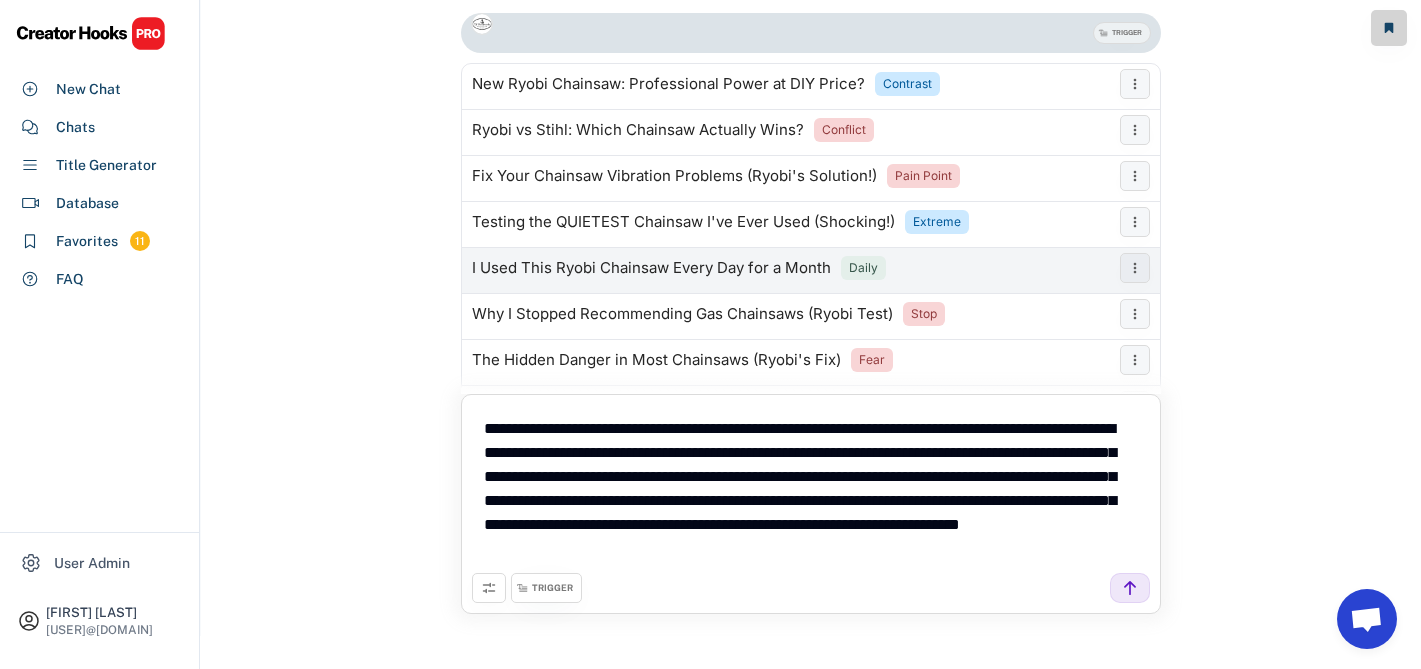 scroll, scrollTop: 1565, scrollLeft: 0, axis: vertical 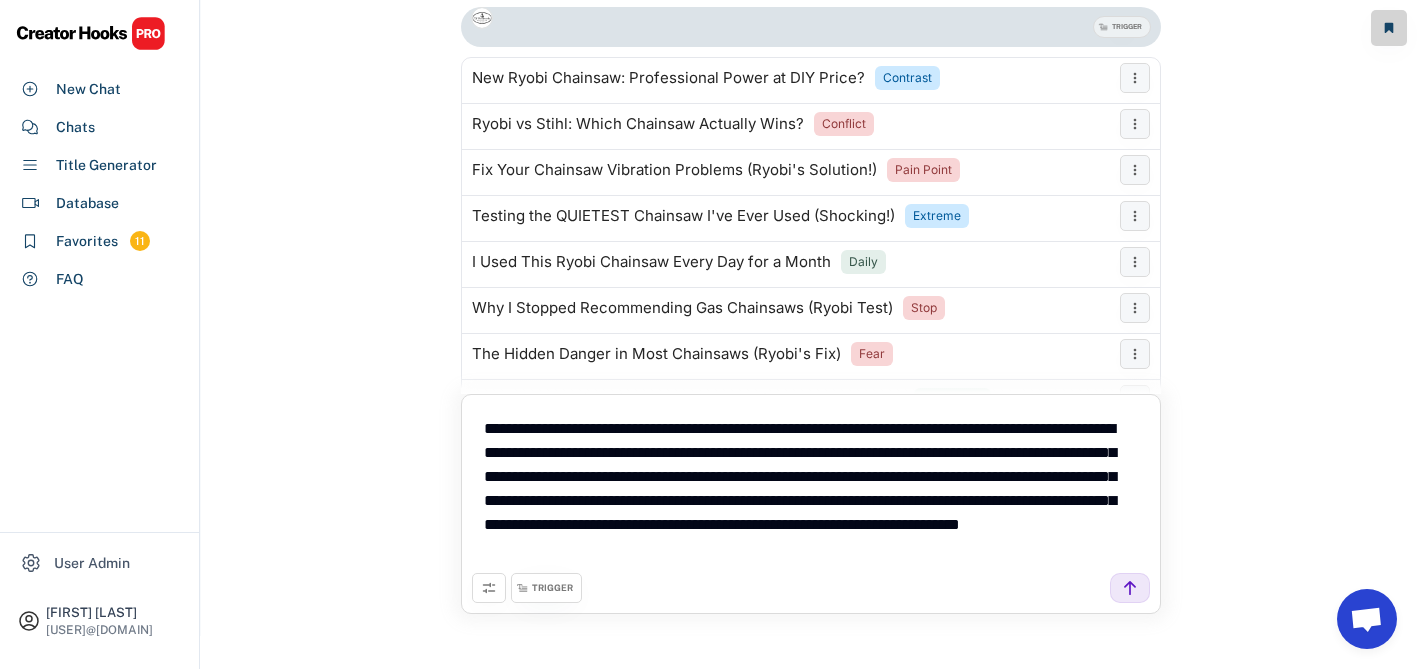click on "New Chat Next-Level Chainsaw: My Mind-Blowing First Impressions Last message on Aug 1, 2025 at 12:19 pm TRIGGER This Chainsaw's Fatal Flaw Nearly Ruined Everything (Warning!) Negativity NEW Chainsaw vs. My Old Reliable: The Results Shocked Me! X vs. Y Don't Buy This Chainsaw Until You Watch This (Serious Warning) Warning Why This Chainsaw's Worst Feature Made It My Favorite Counterintuitive The #1 Chainsaw Feature You're Missing (Game Changer!) FOMO First Hour with This INSANE New Chainsaw (Heart Racing!) Fear This Chainsaw Solved My Biggest Cutting Problem in Minutes Pain Point New Chainsaw Tech for 2025 (This Changes Everything!) New Opportunity This Chainsaw Started a War in My Shop (Everyone Wants It!) Conflict I Cut 100 Logs Using ONLY This New Chainsaw (Mind Blown!) Constraint TRIGGER Never Buy Another Cheap Chainsaw - This ONE Changed Everything! Move From Pain Fix 90% of Your Chainsaw Problems with This Game-Changer Pain Point This Chainsaw Will Blow Your Mind from Day 1 (I Promise) Refute Objection" at bounding box center (811, 269) 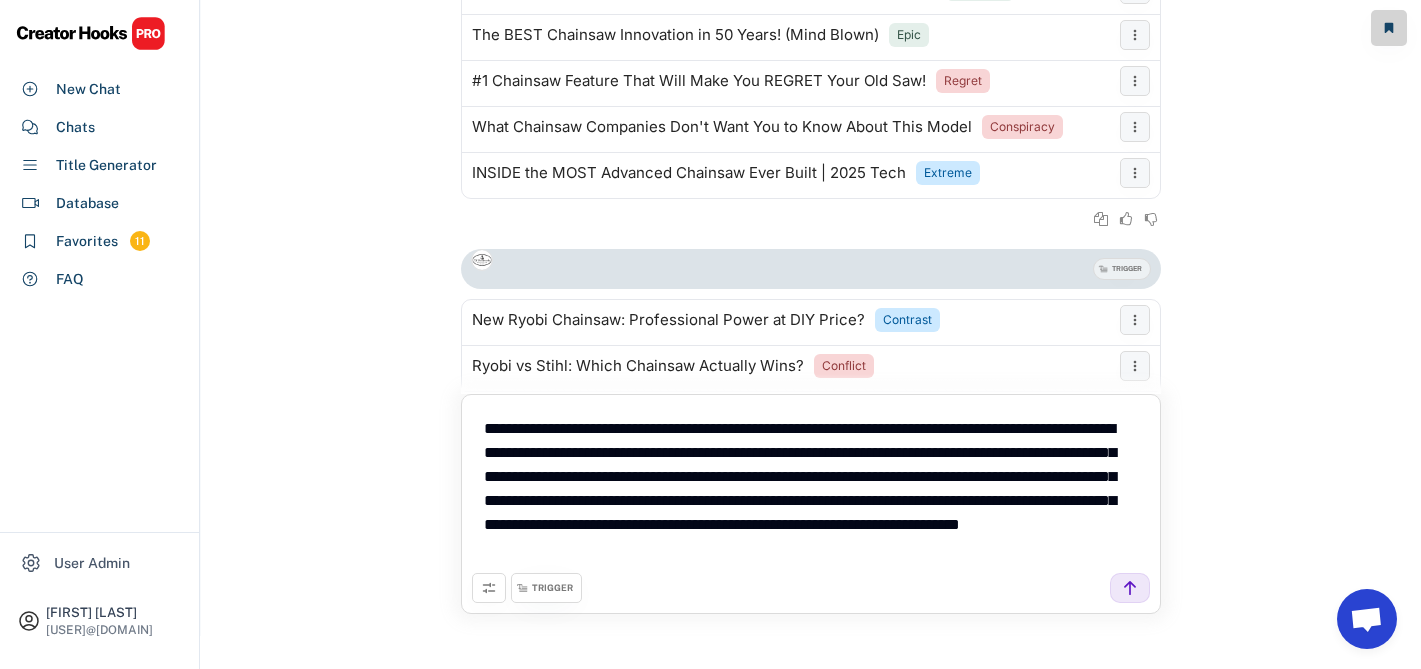 scroll, scrollTop: 1739, scrollLeft: 0, axis: vertical 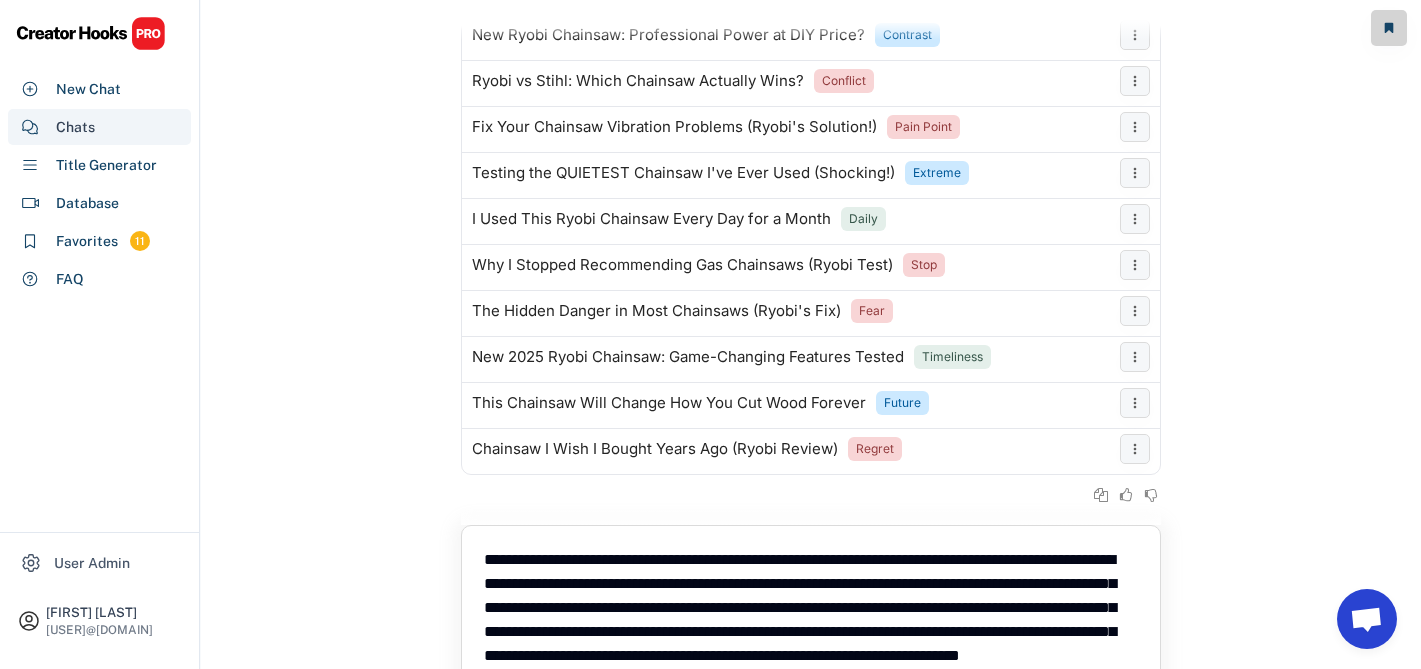 click on "Chats" at bounding box center (99, 127) 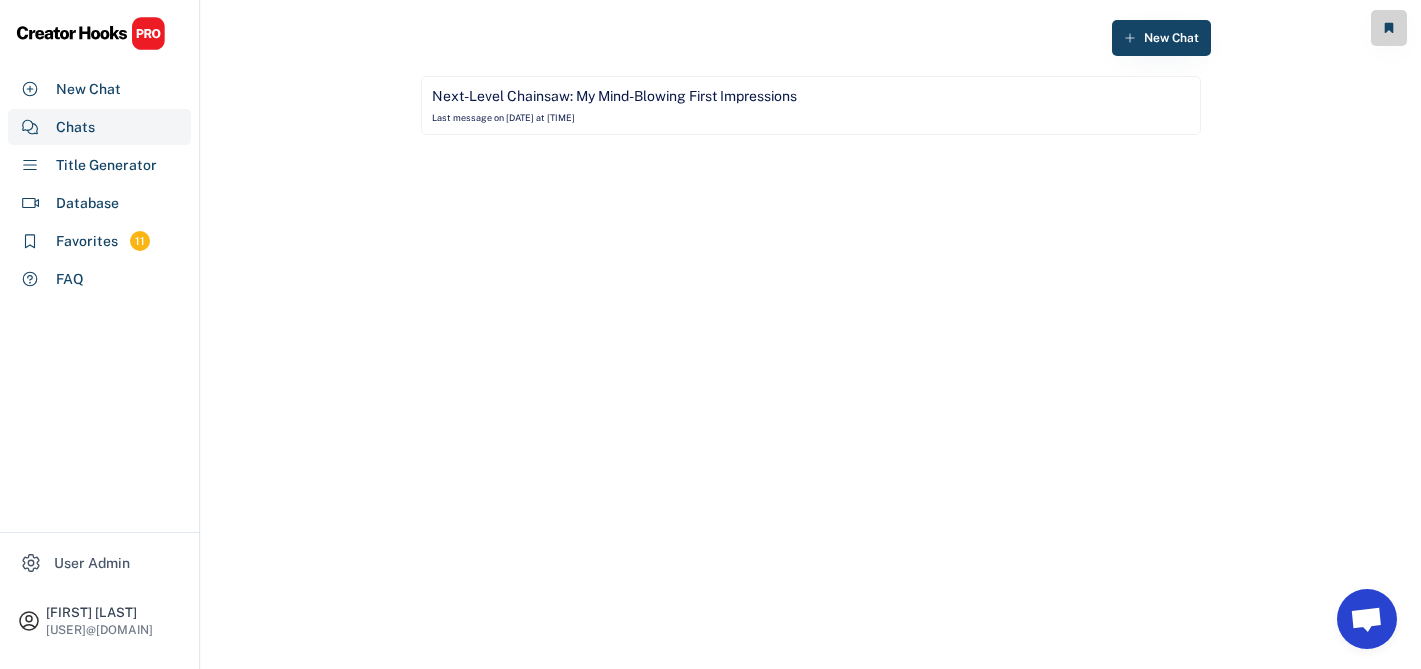 click on "Next-Level Chainsaw: My Mind-Blowing First Impressions" at bounding box center [614, 97] 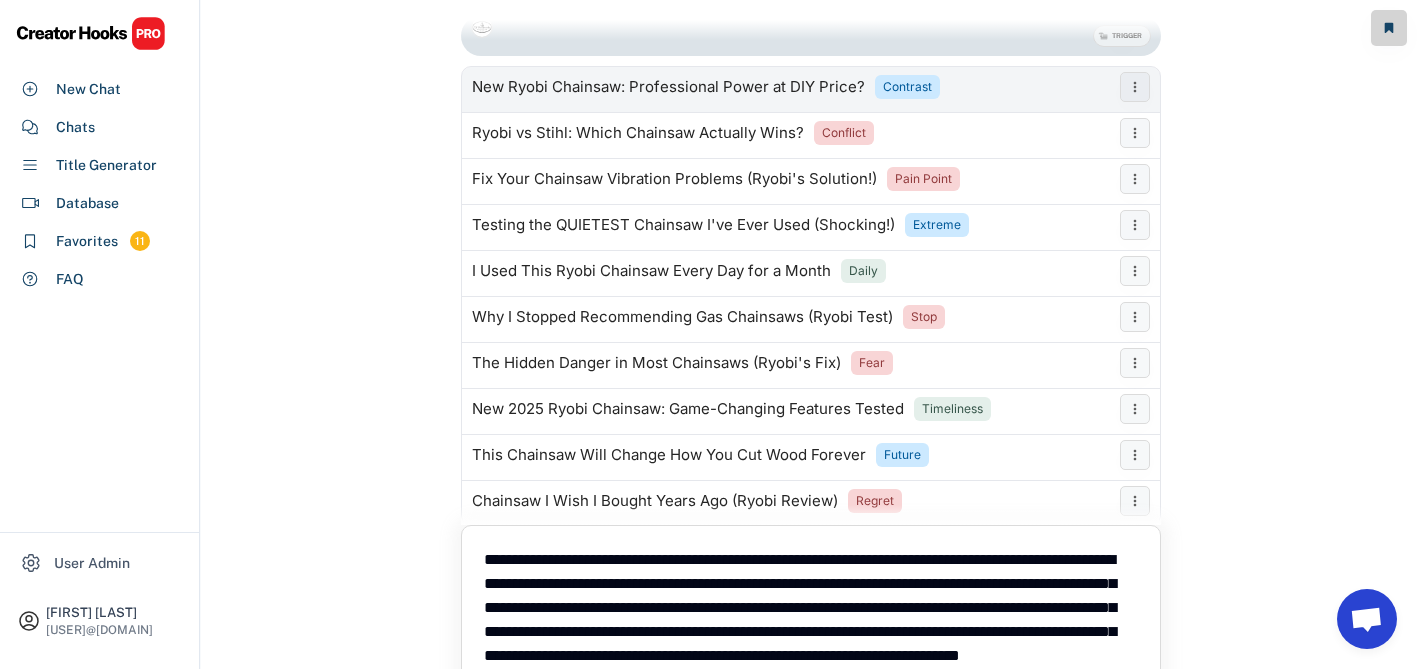 scroll, scrollTop: 1683, scrollLeft: 0, axis: vertical 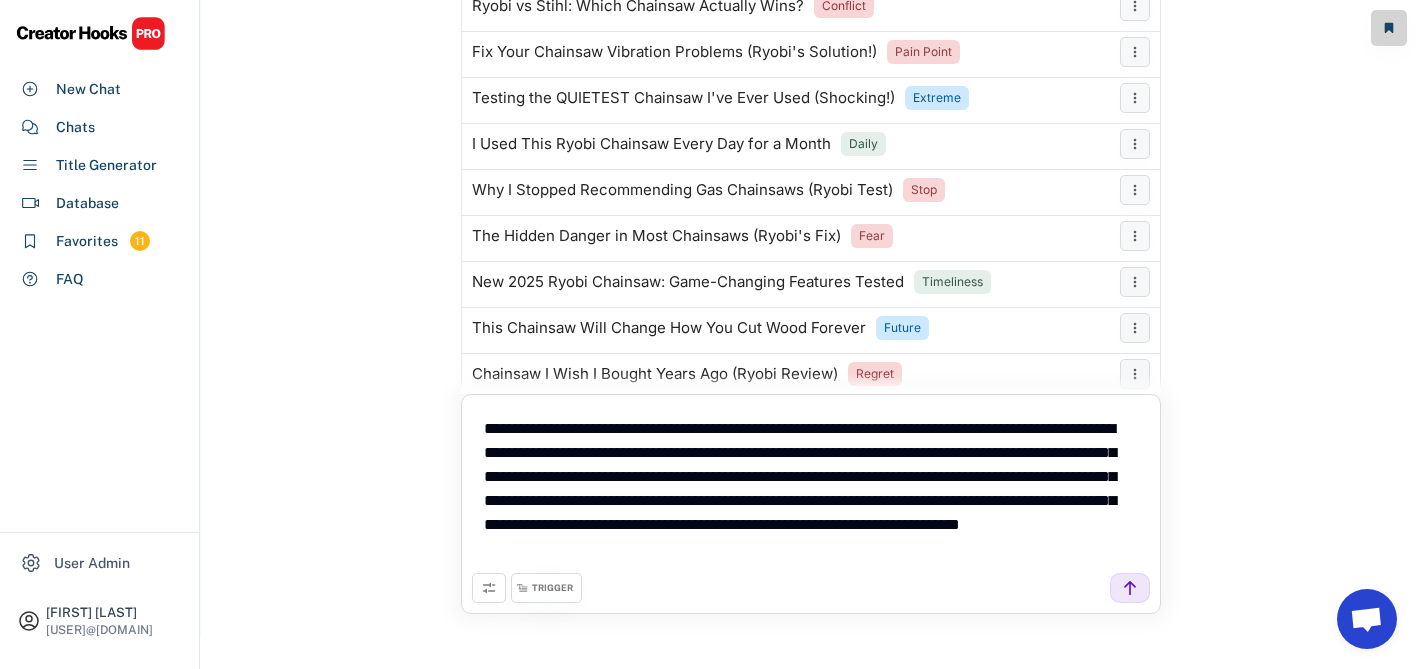 click on "**********" at bounding box center [811, 489] 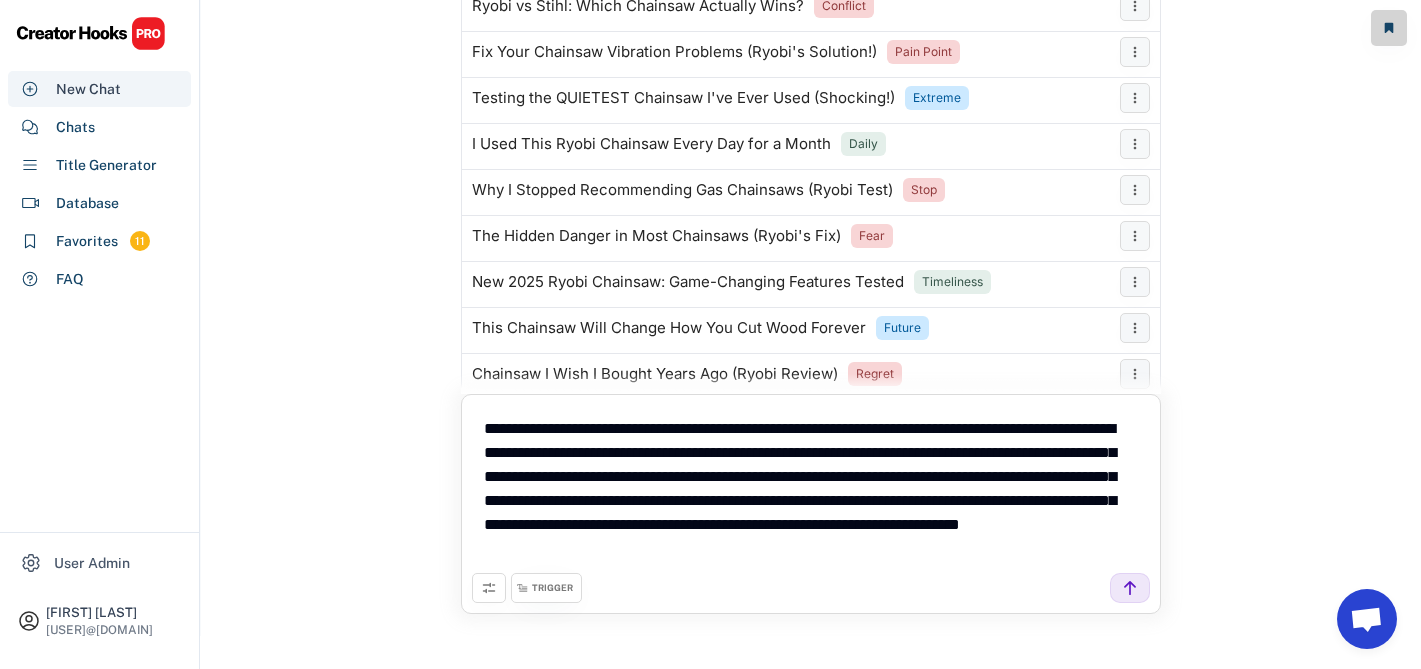 click on "New Chat" at bounding box center (88, 89) 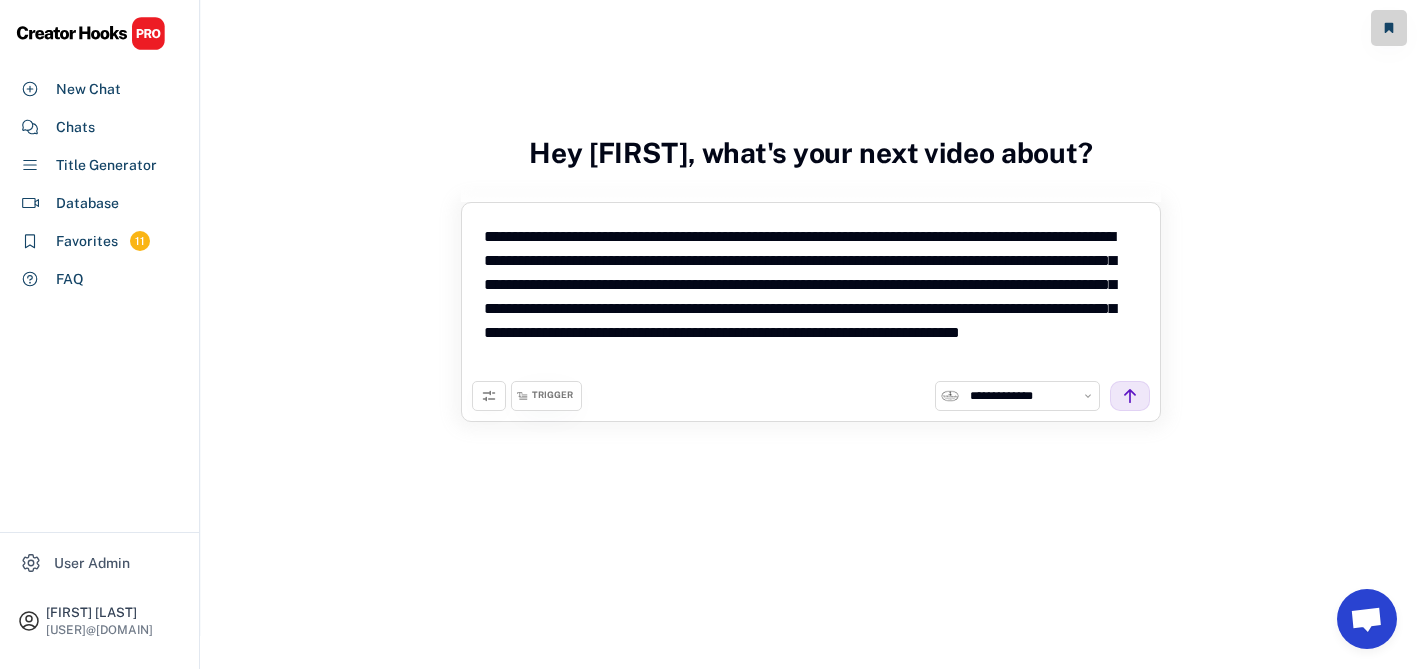 click on "**********" at bounding box center [811, 297] 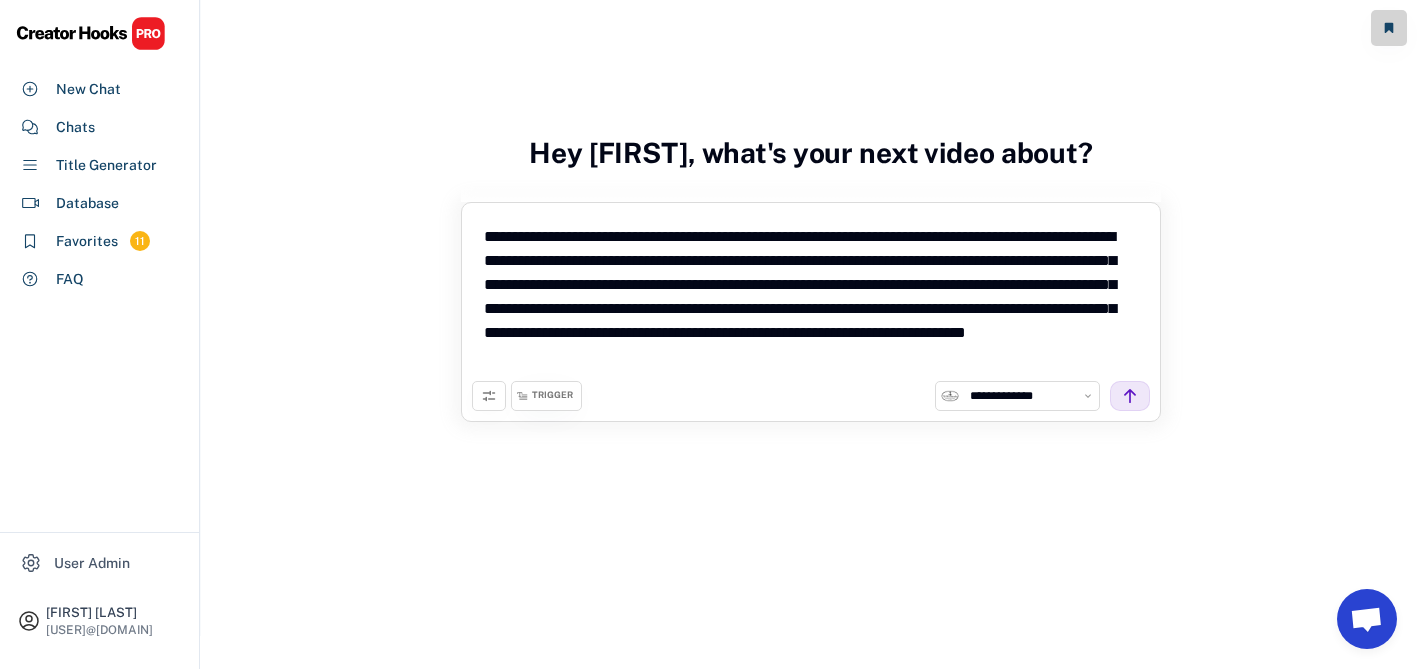 click on "**********" at bounding box center [811, 297] 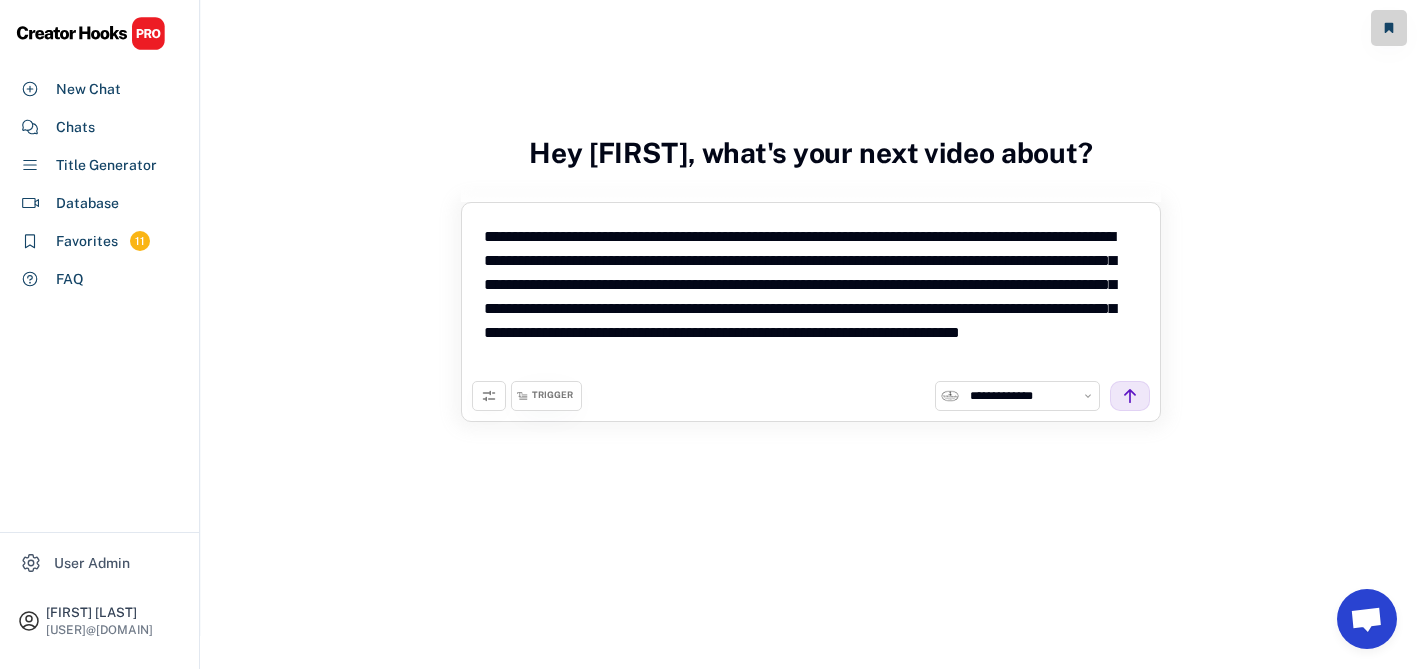 click on "**********" at bounding box center [811, 297] 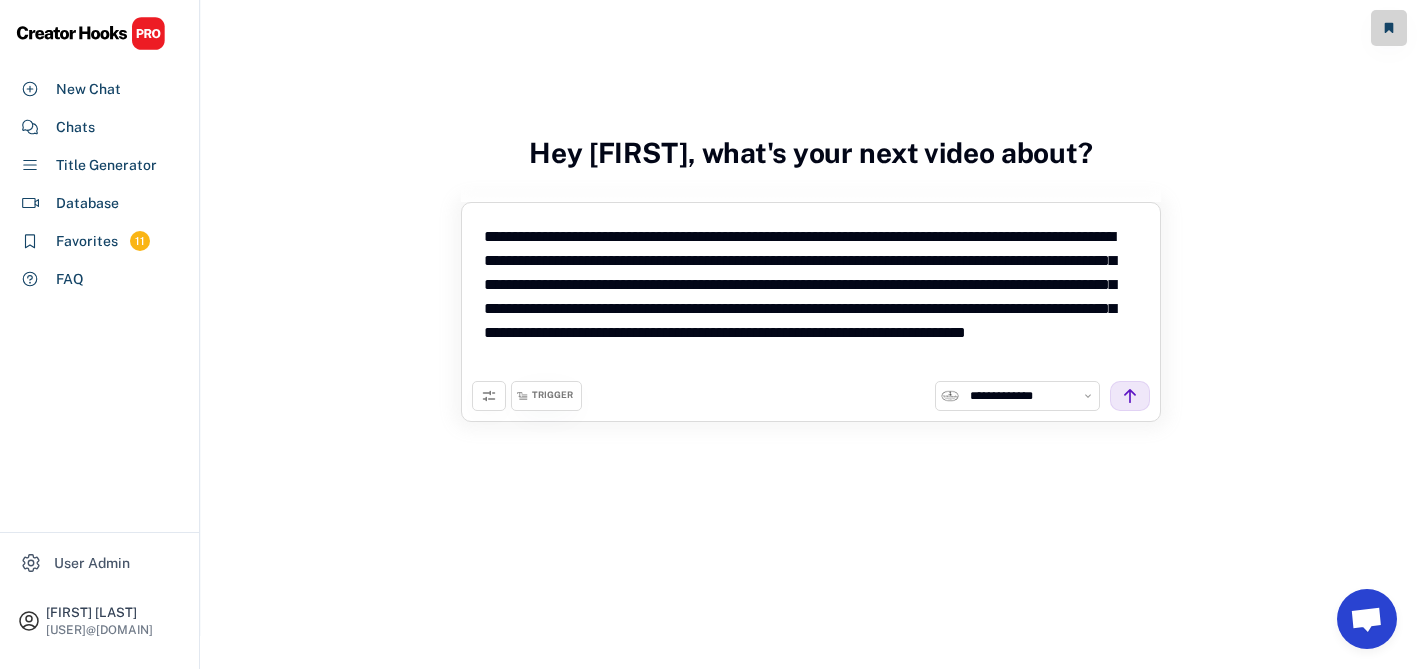 click on "**********" at bounding box center [811, 297] 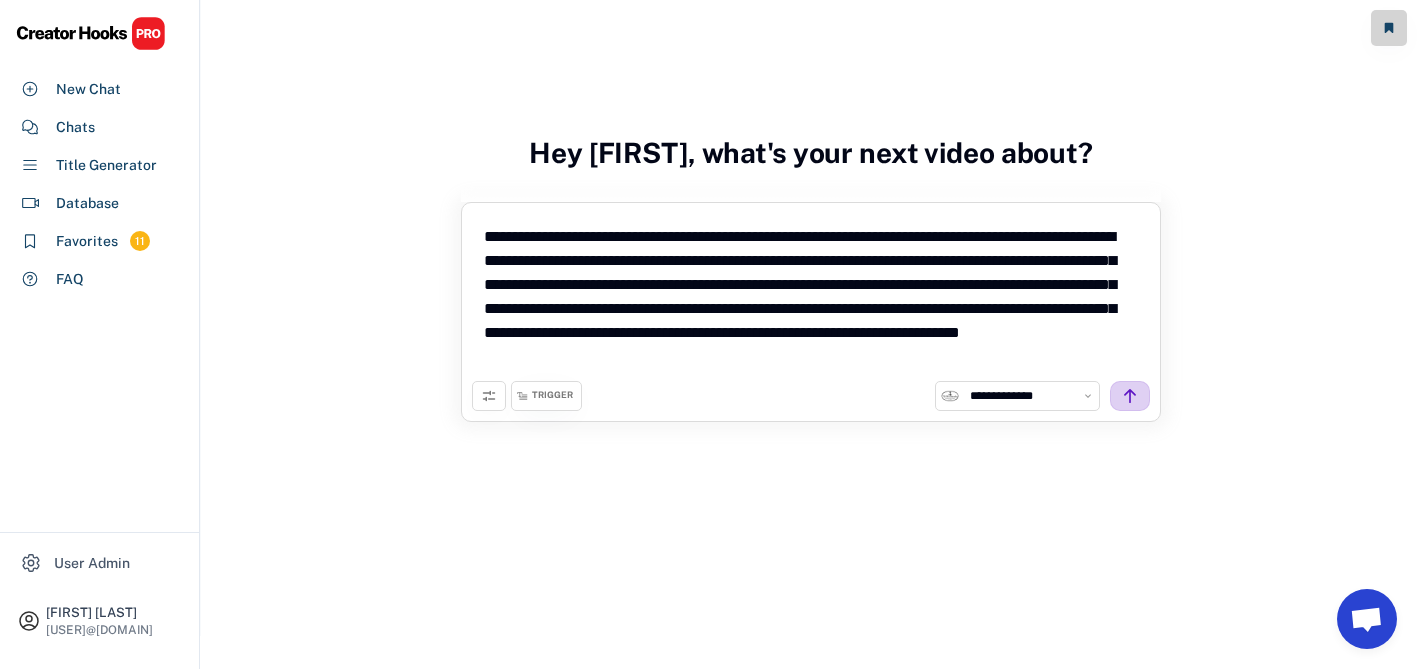 type on "**********" 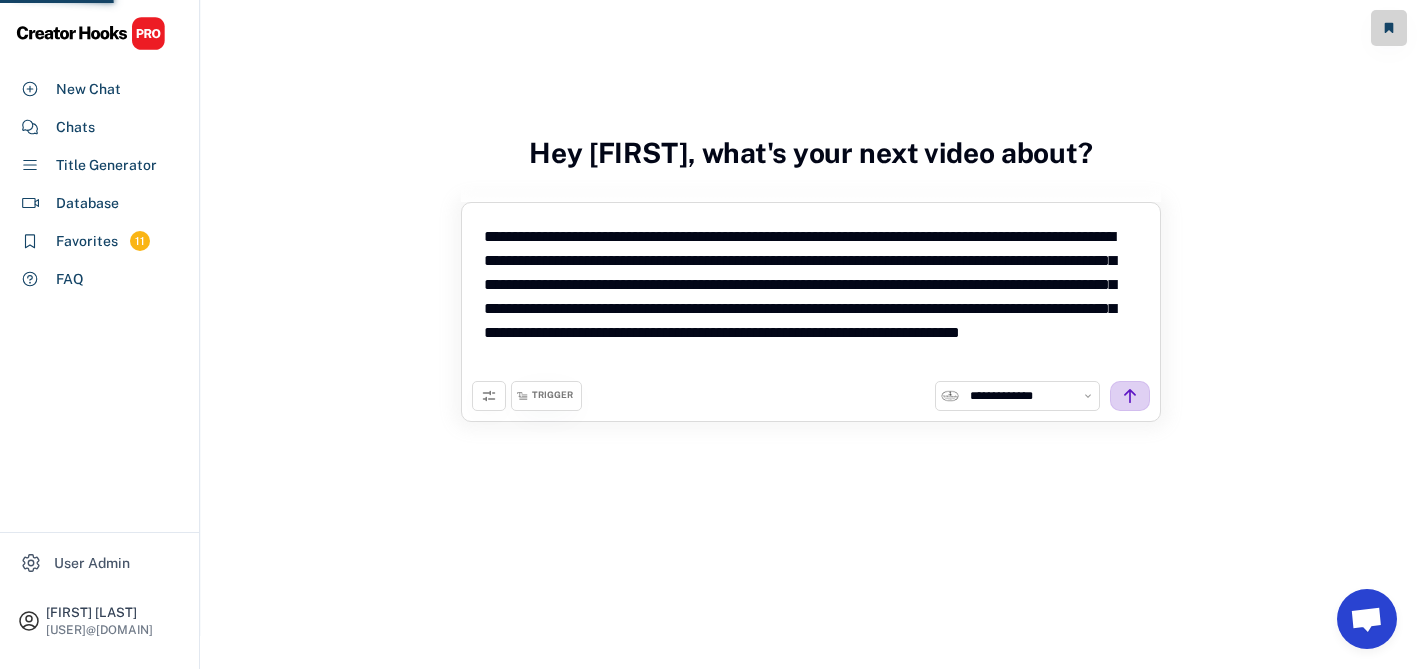 scroll, scrollTop: 0, scrollLeft: 0, axis: both 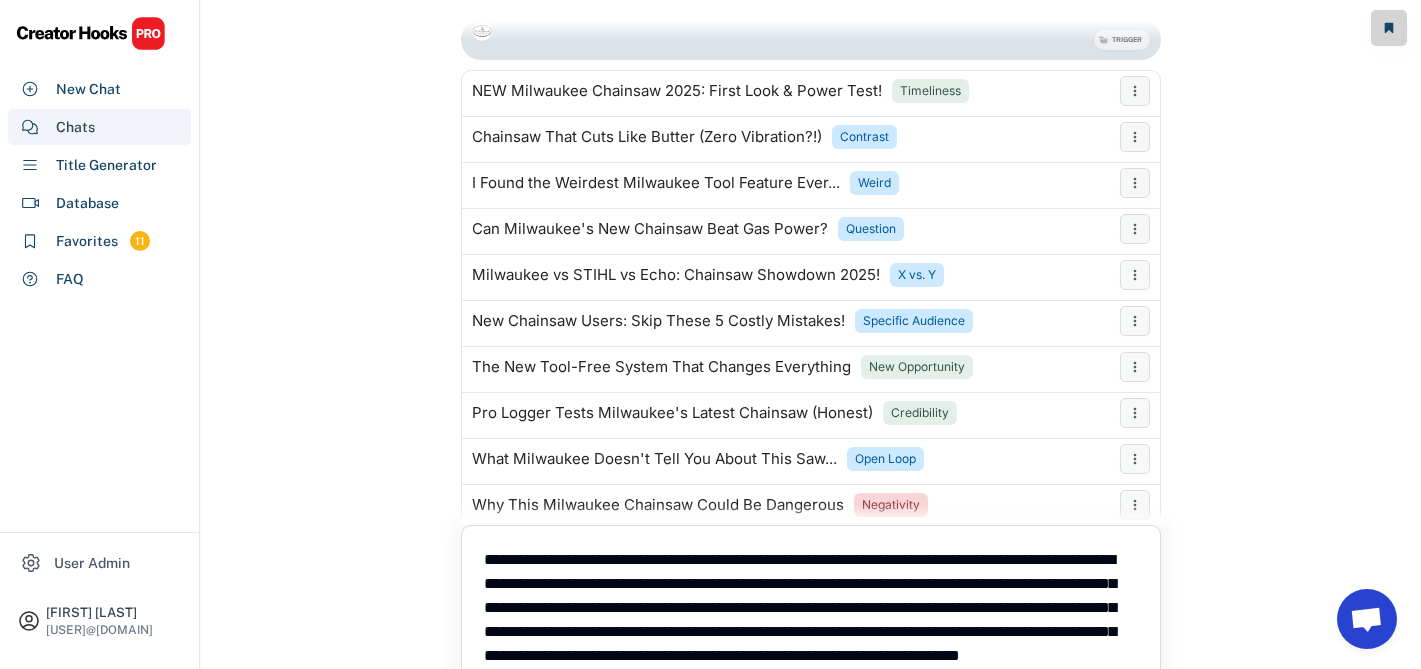 click on "Chats" at bounding box center (75, 127) 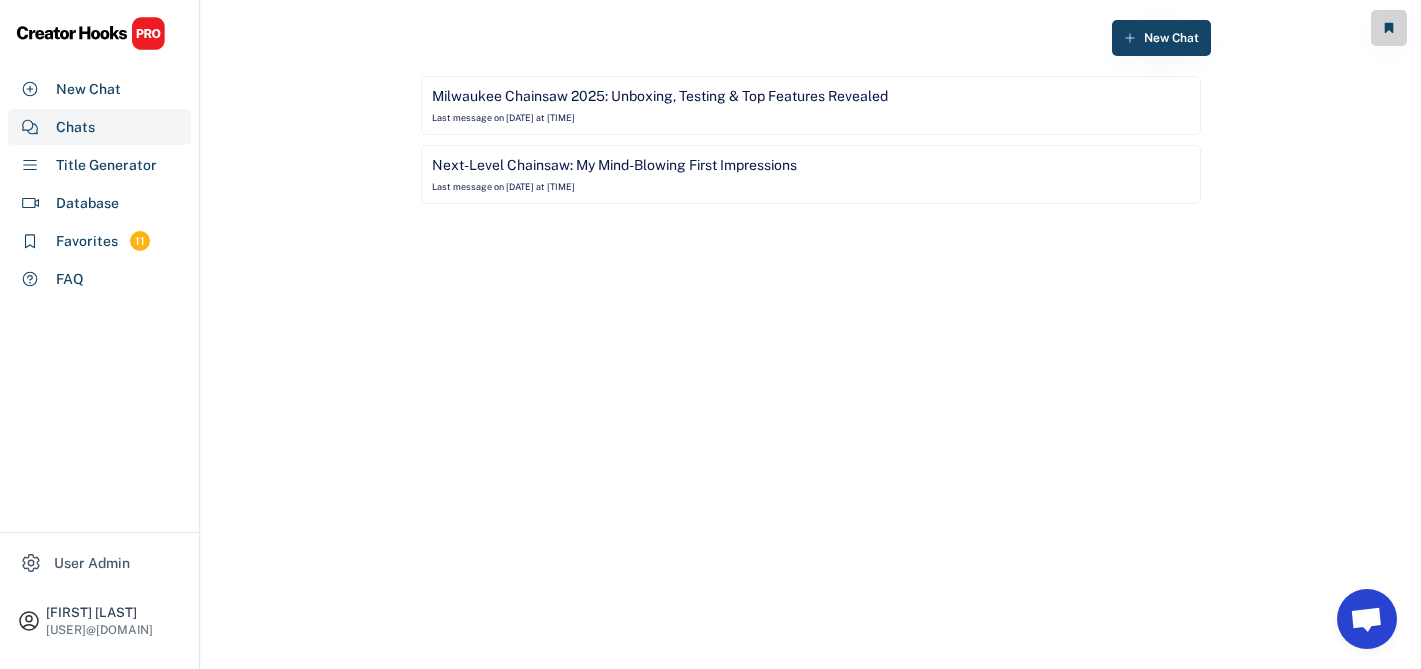 click on "Milwaukee Chainsaw 2025: Unboxing, Testing & Top Features Revealed Last message on [DATE] at [TIME]" at bounding box center [811, 105] 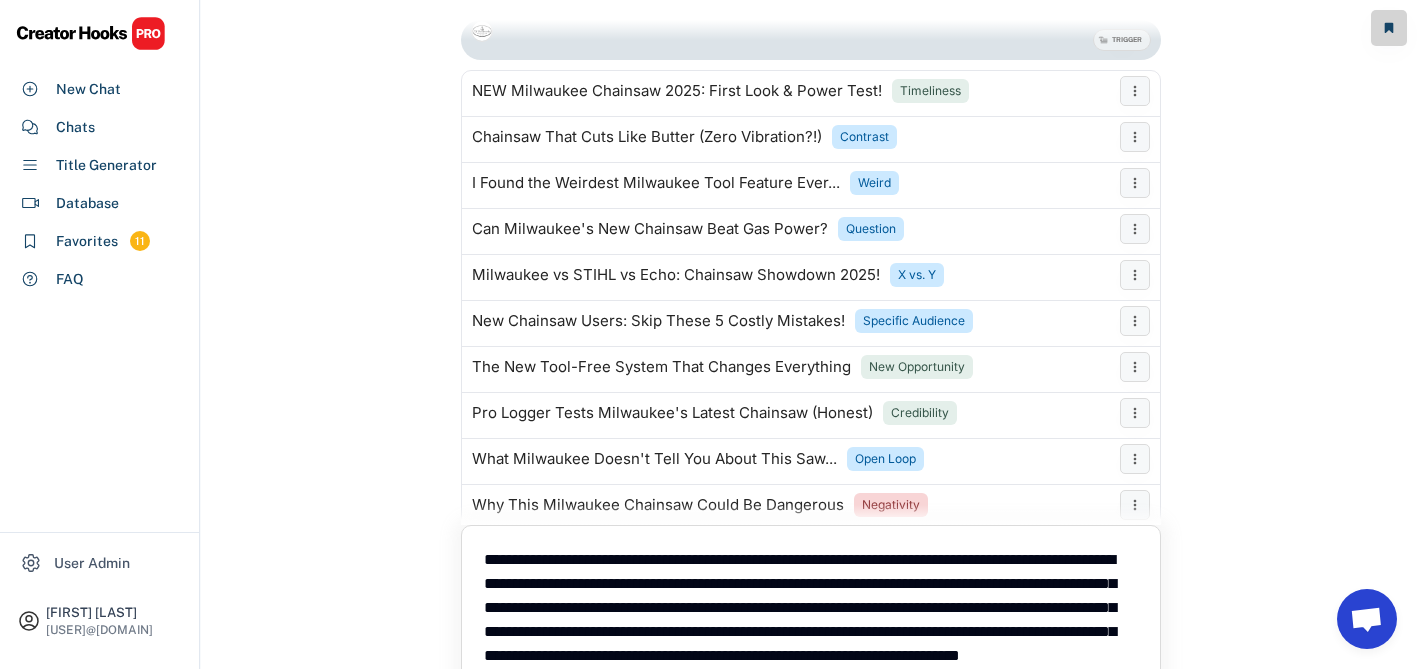 scroll, scrollTop: 131, scrollLeft: 0, axis: vertical 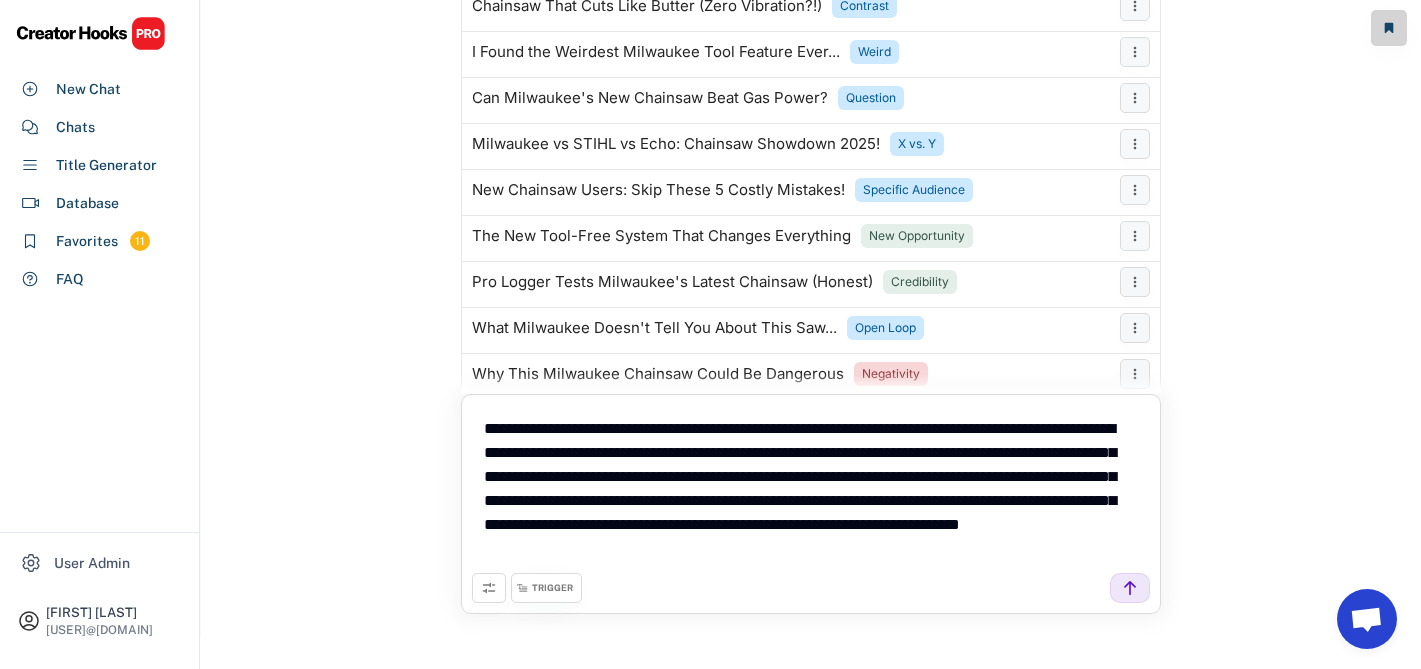 click on "**********" at bounding box center [811, 489] 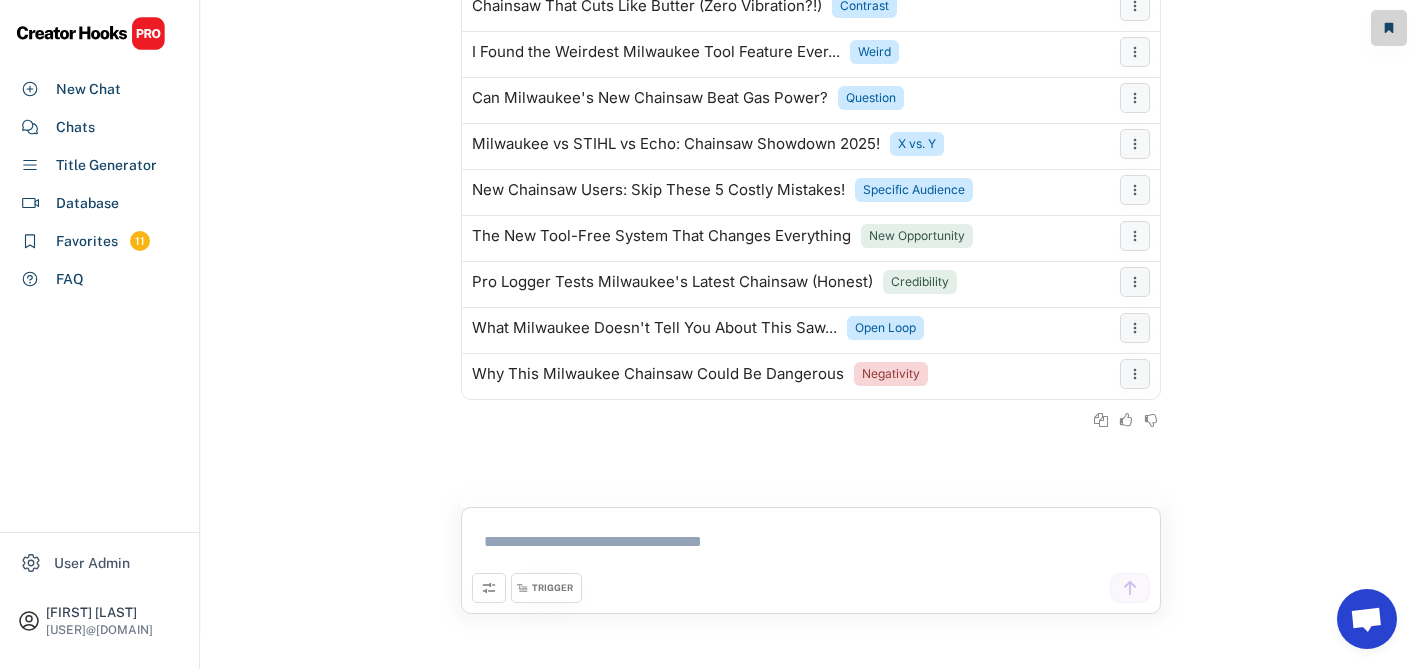 type 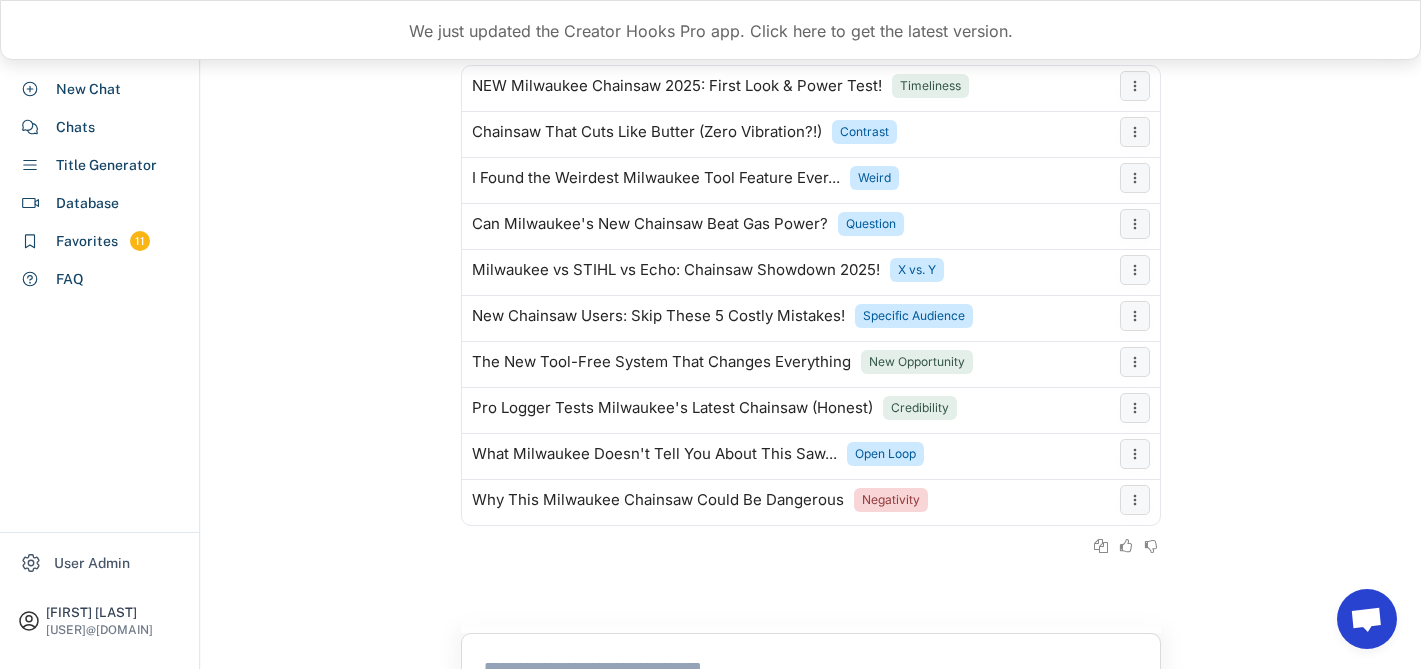 scroll, scrollTop: 0, scrollLeft: 0, axis: both 